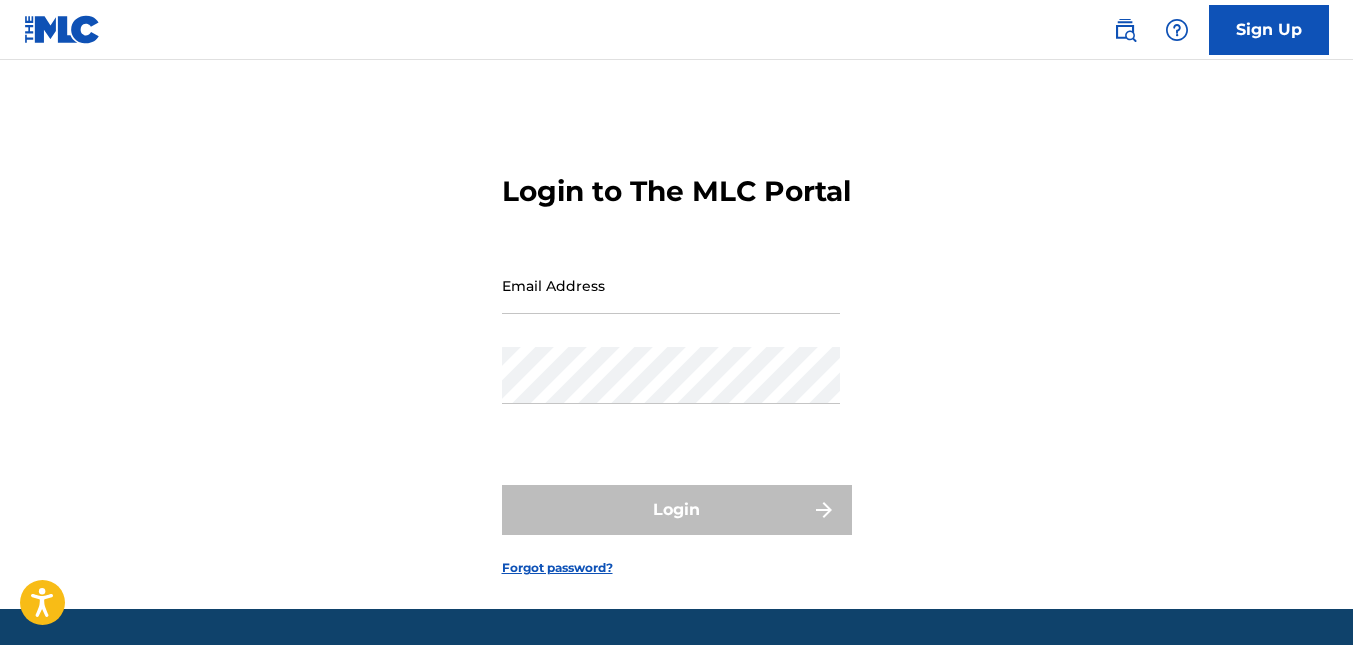 scroll, scrollTop: 0, scrollLeft: 0, axis: both 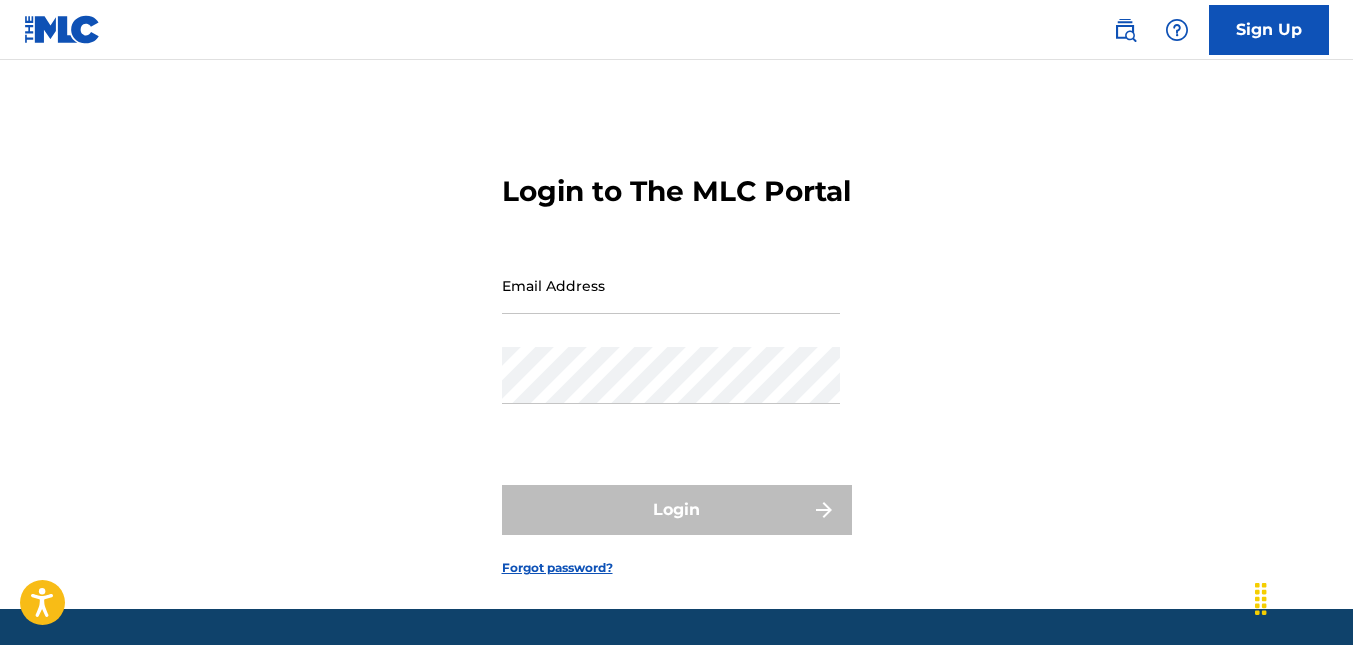 click on "Email Address" at bounding box center (671, 285) 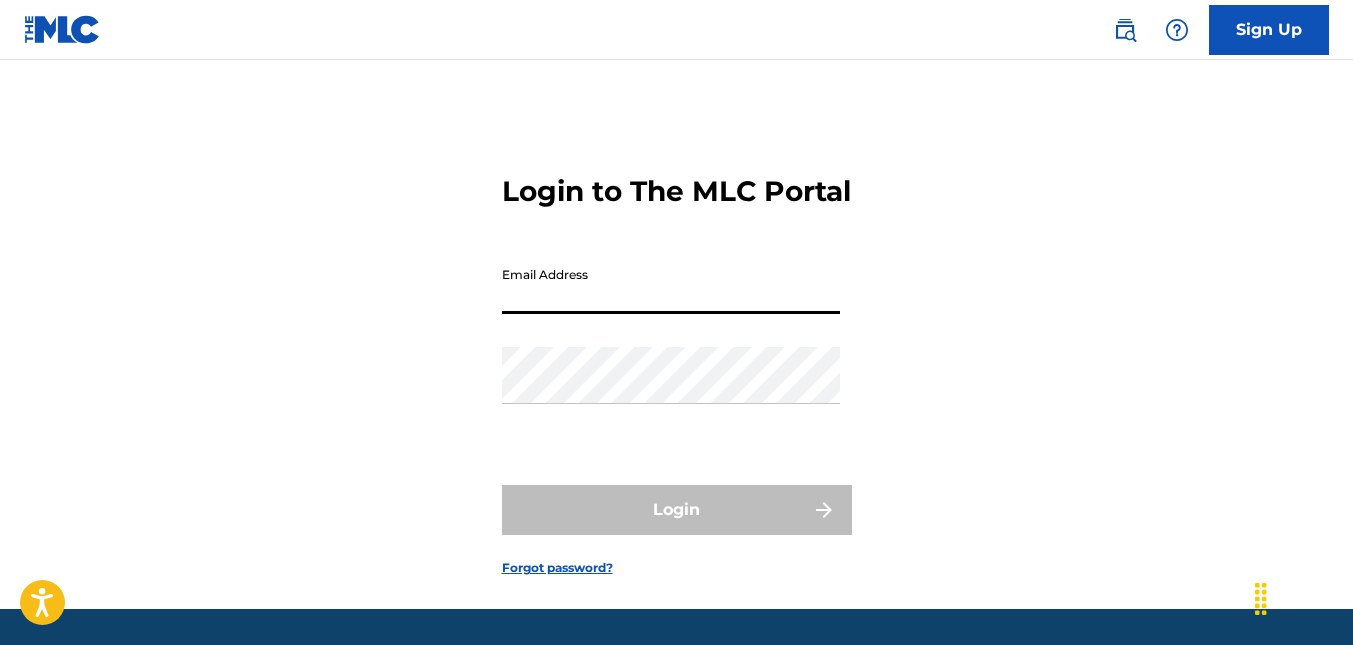type on "prod.paul63@gmail.com" 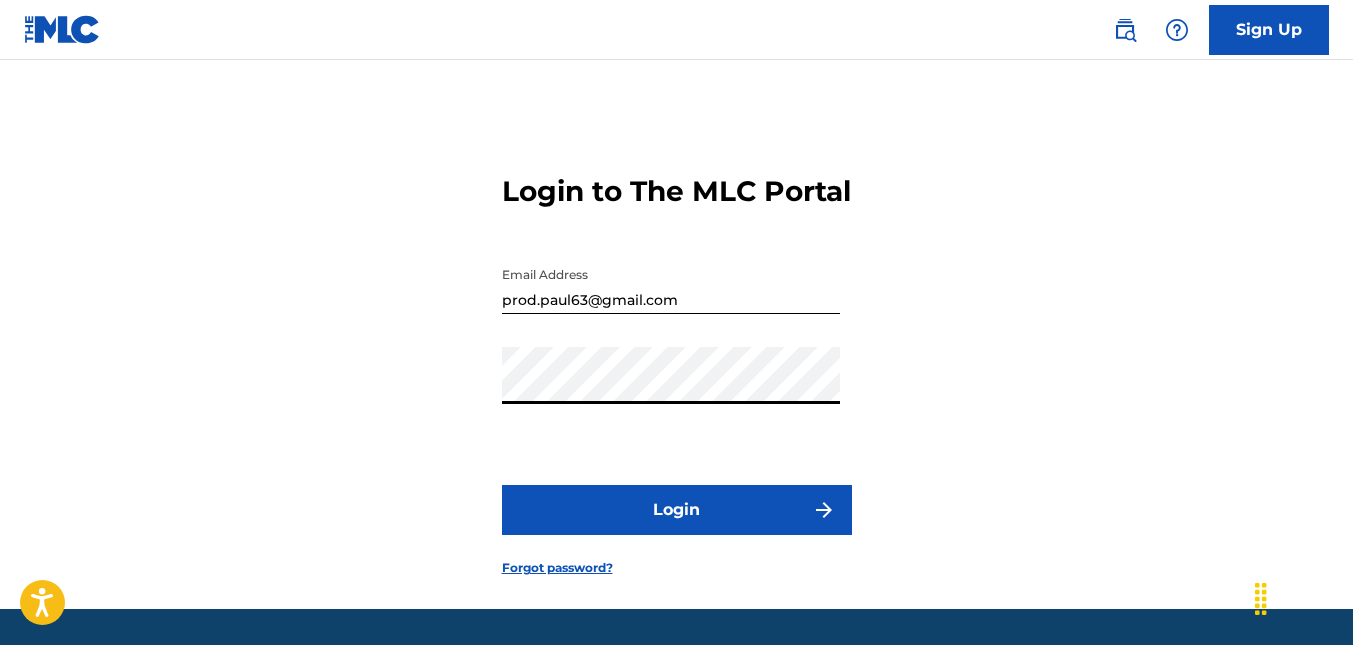 click on "Login" at bounding box center (677, 510) 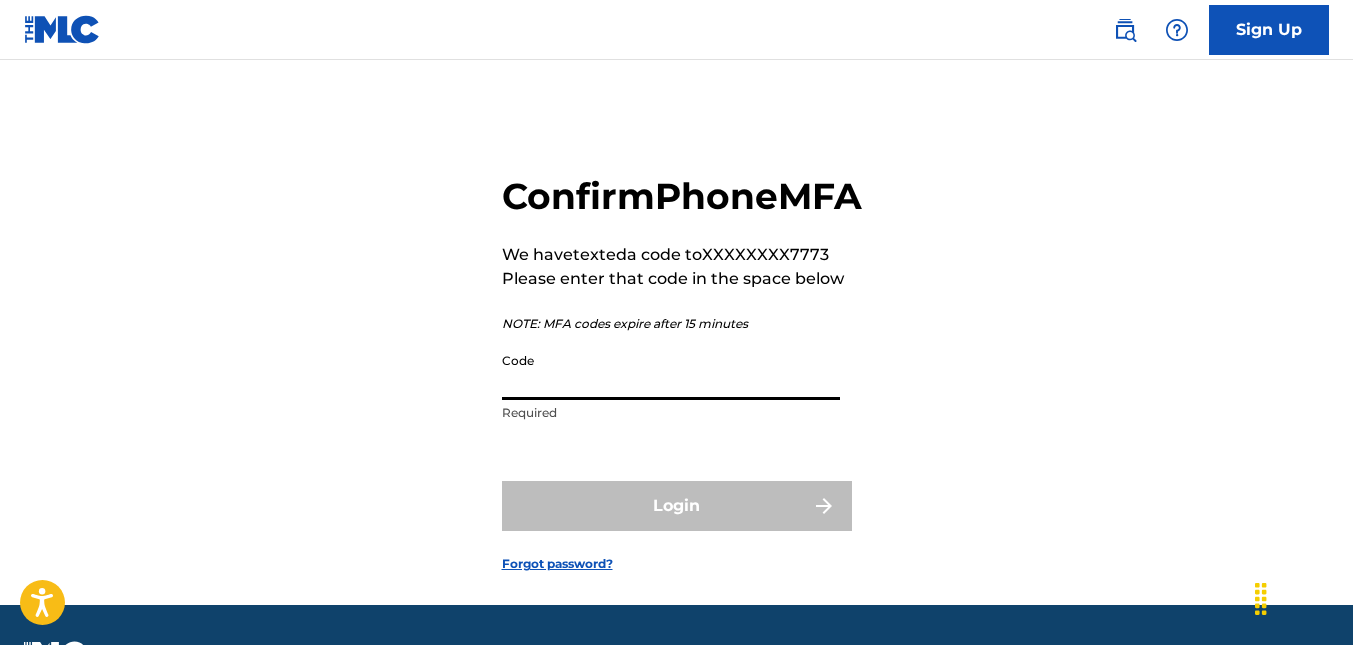click on "Code" at bounding box center [671, 371] 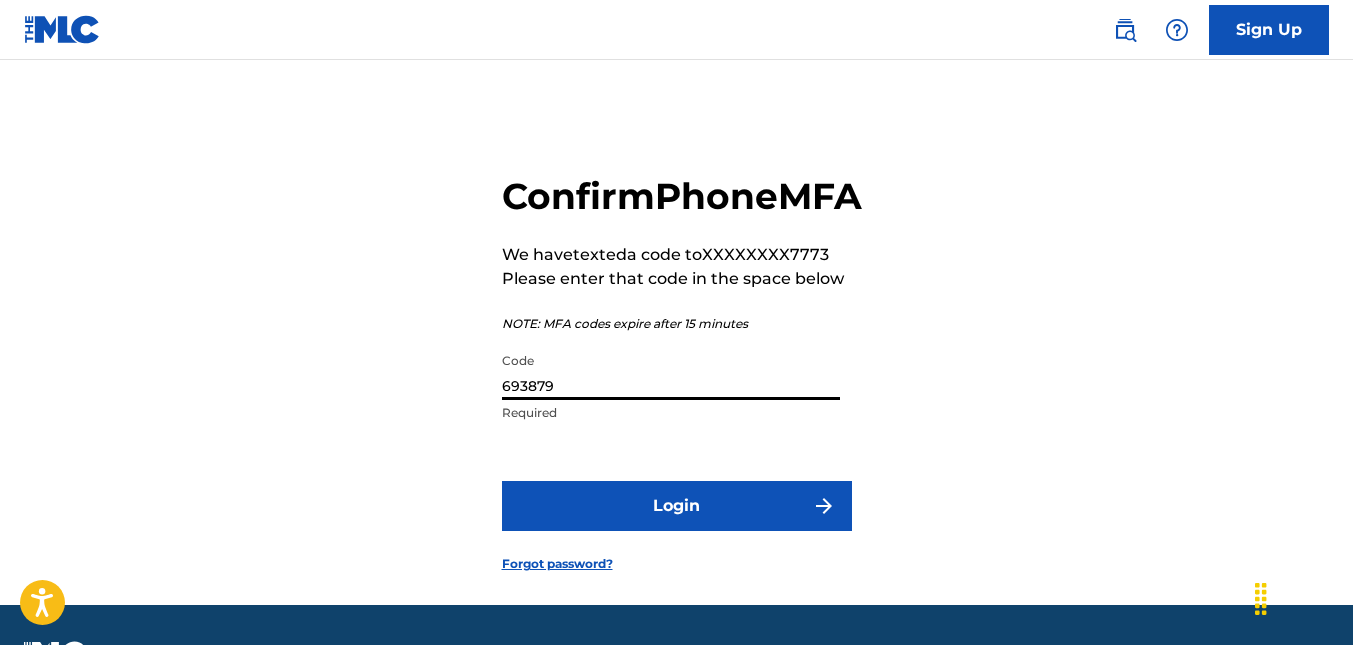type on "693879" 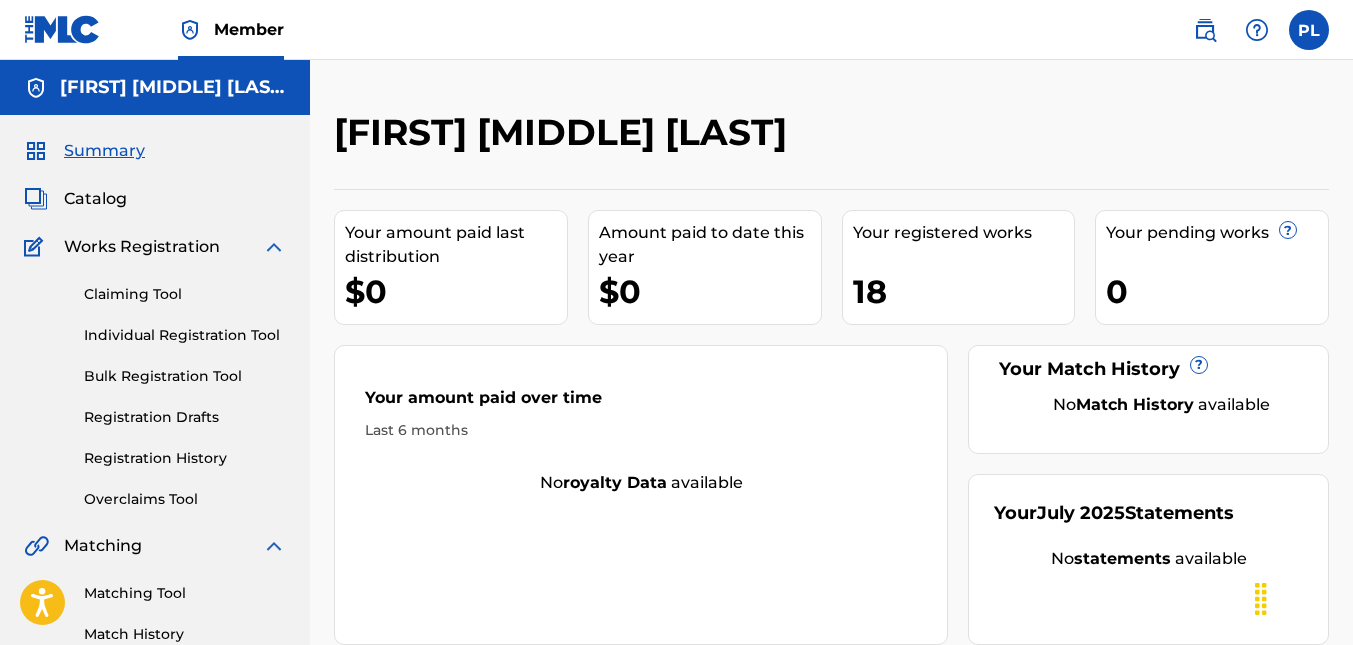 scroll, scrollTop: 0, scrollLeft: 0, axis: both 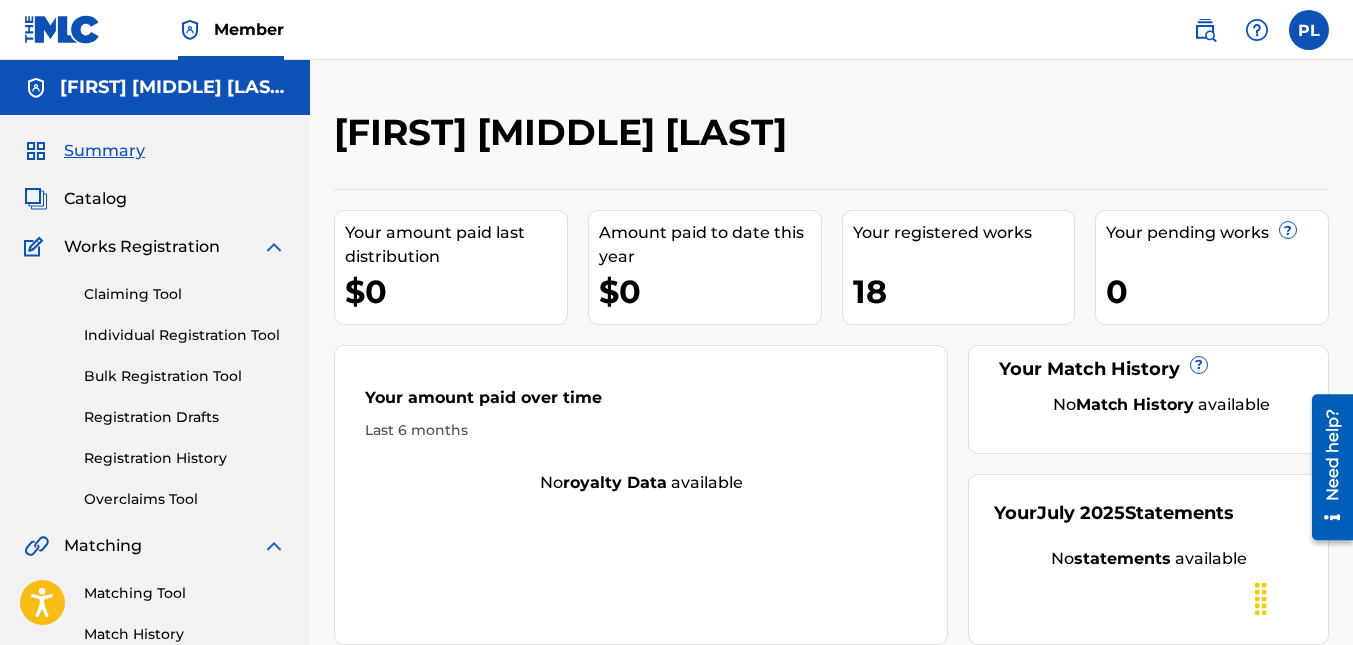 click on "Registration History" at bounding box center [185, 458] 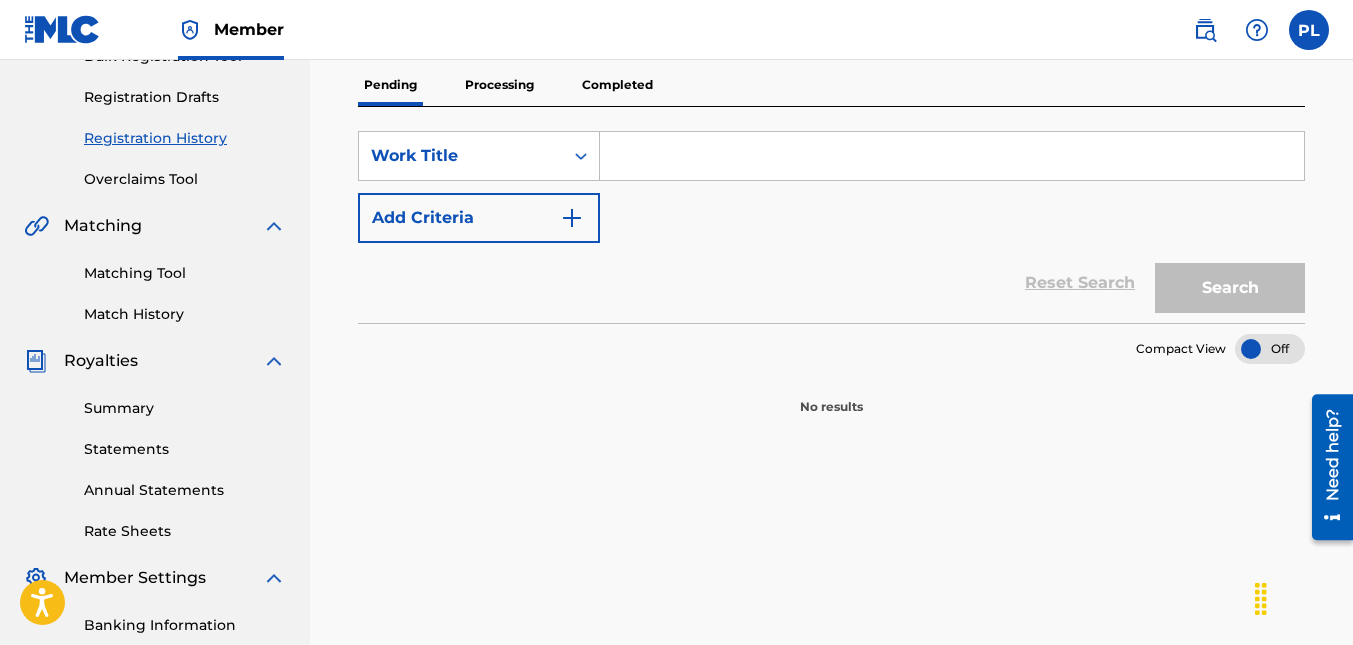 scroll, scrollTop: 200, scrollLeft: 0, axis: vertical 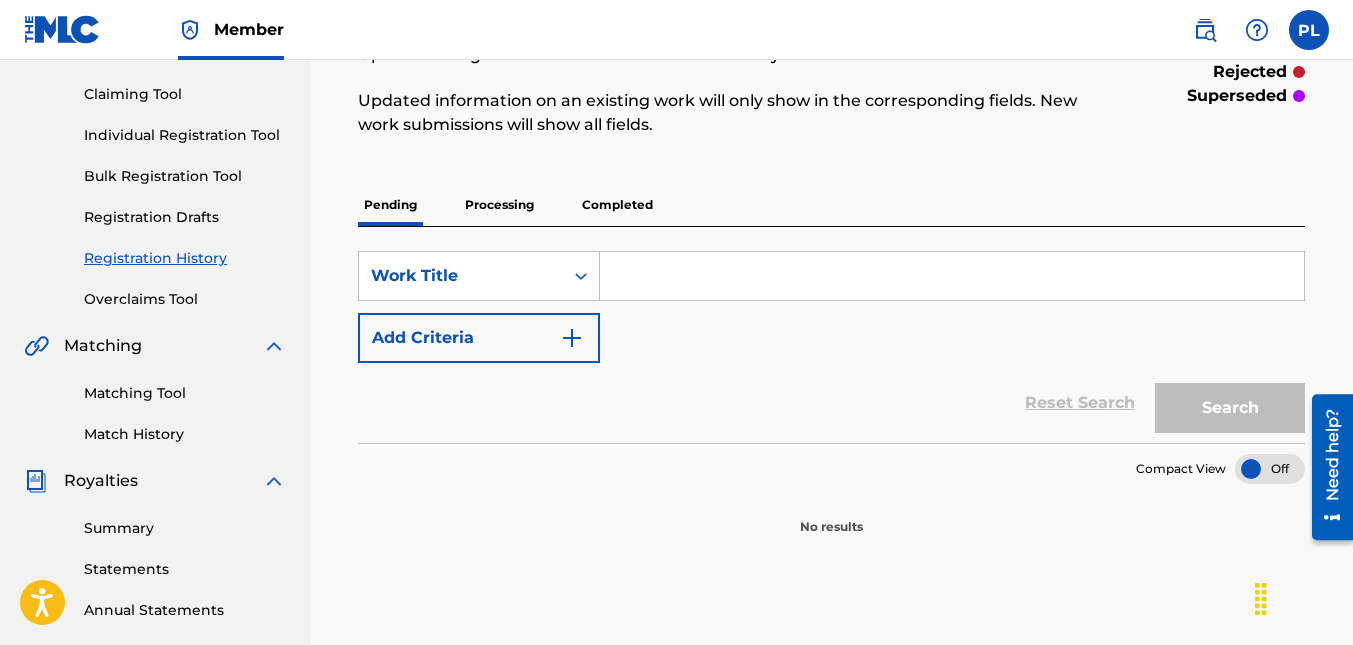 click on "Individual Registration Tool" at bounding box center [185, 135] 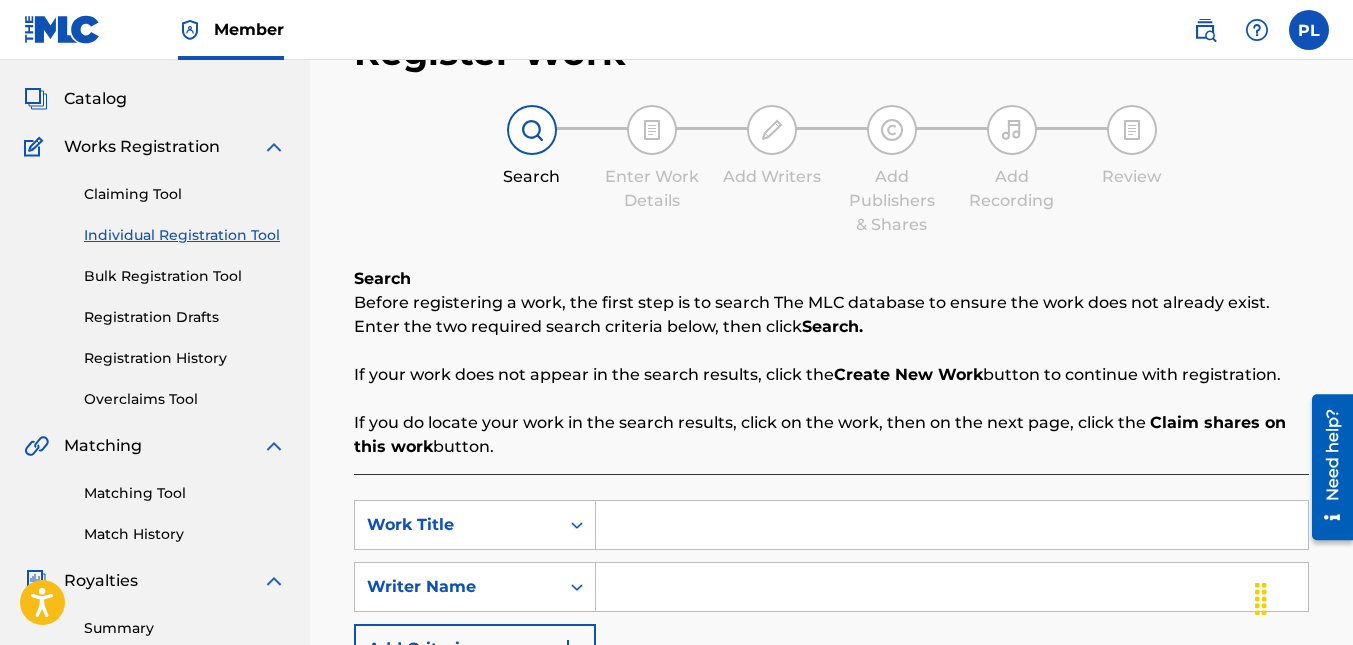 scroll, scrollTop: 0, scrollLeft: 0, axis: both 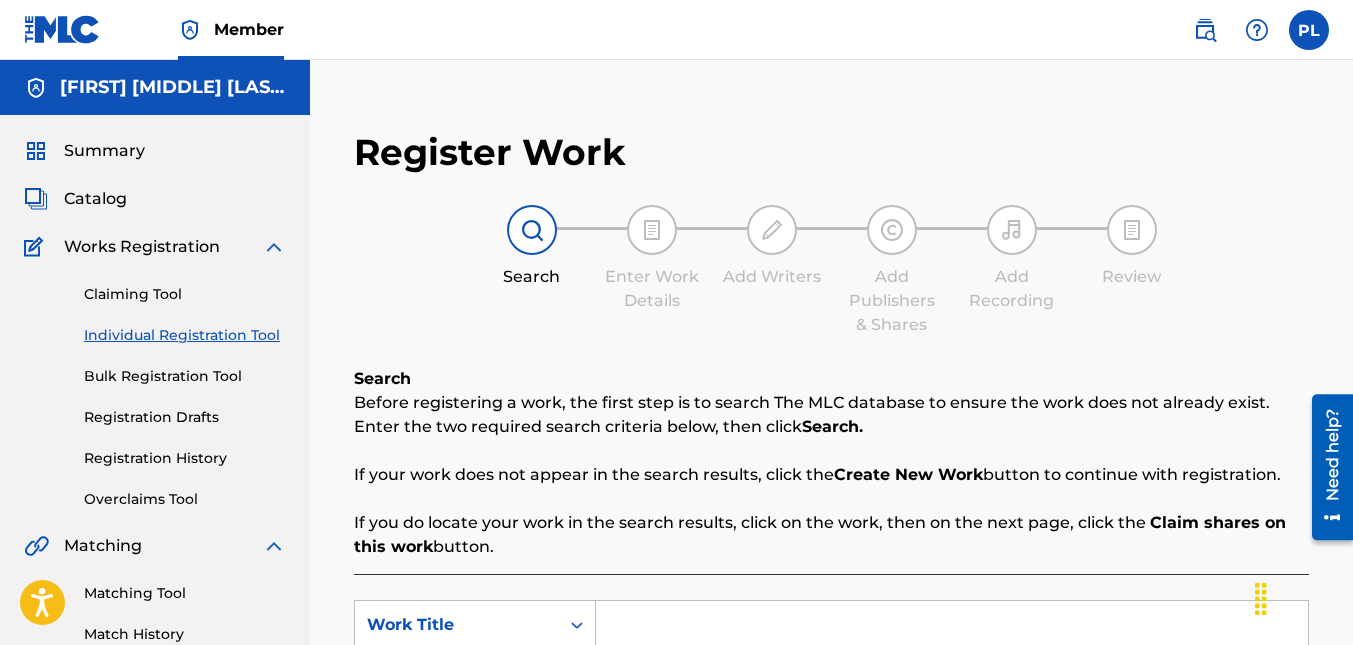 click on "Bulk Registration Tool" at bounding box center [185, 376] 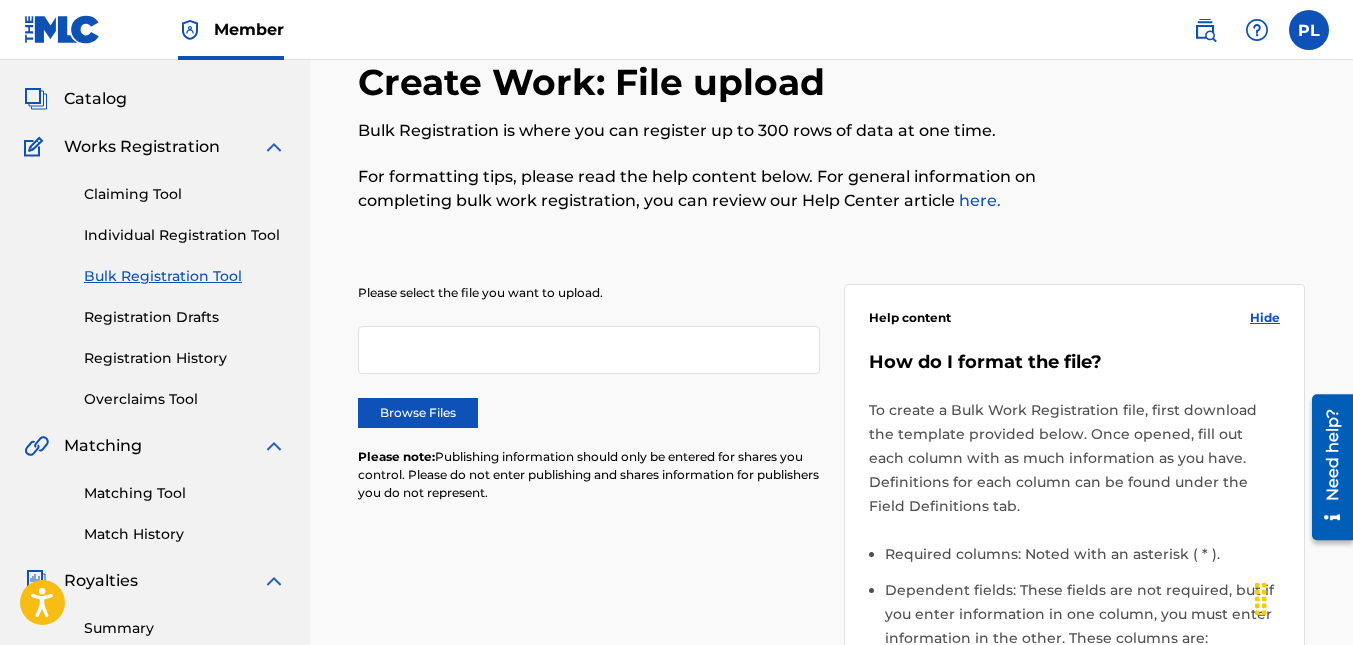 scroll, scrollTop: 0, scrollLeft: 0, axis: both 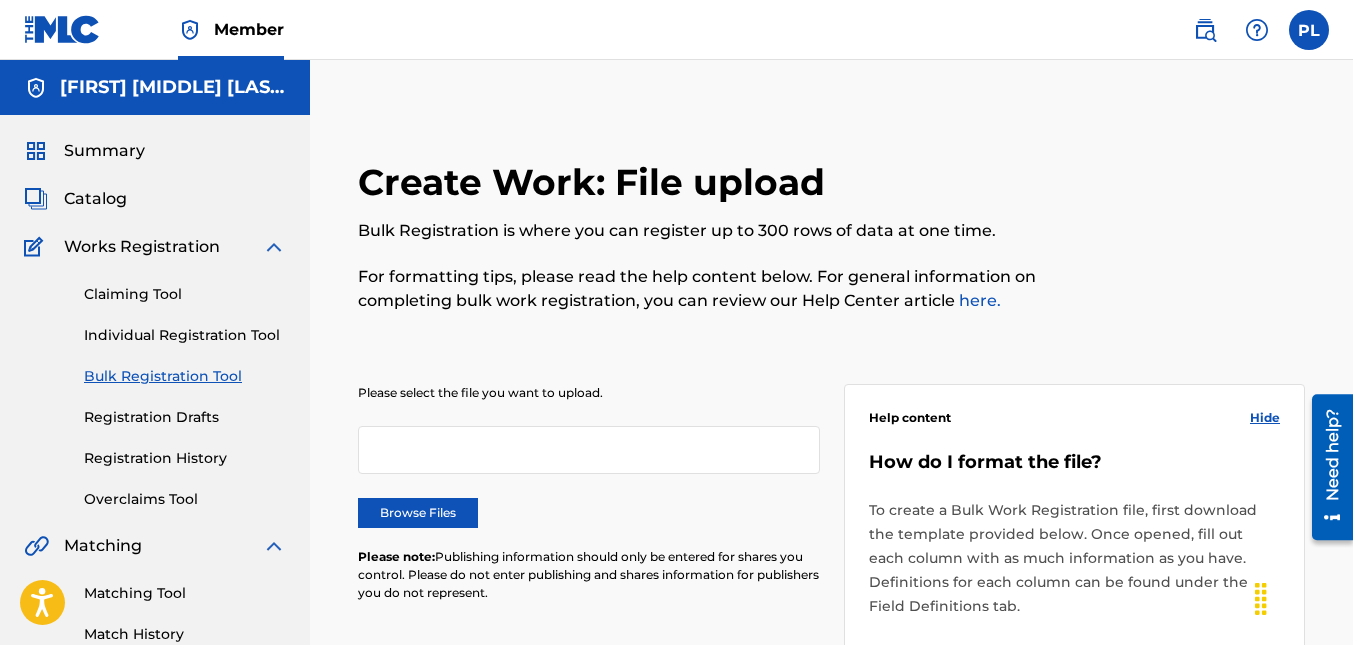 click at bounding box center (274, 247) 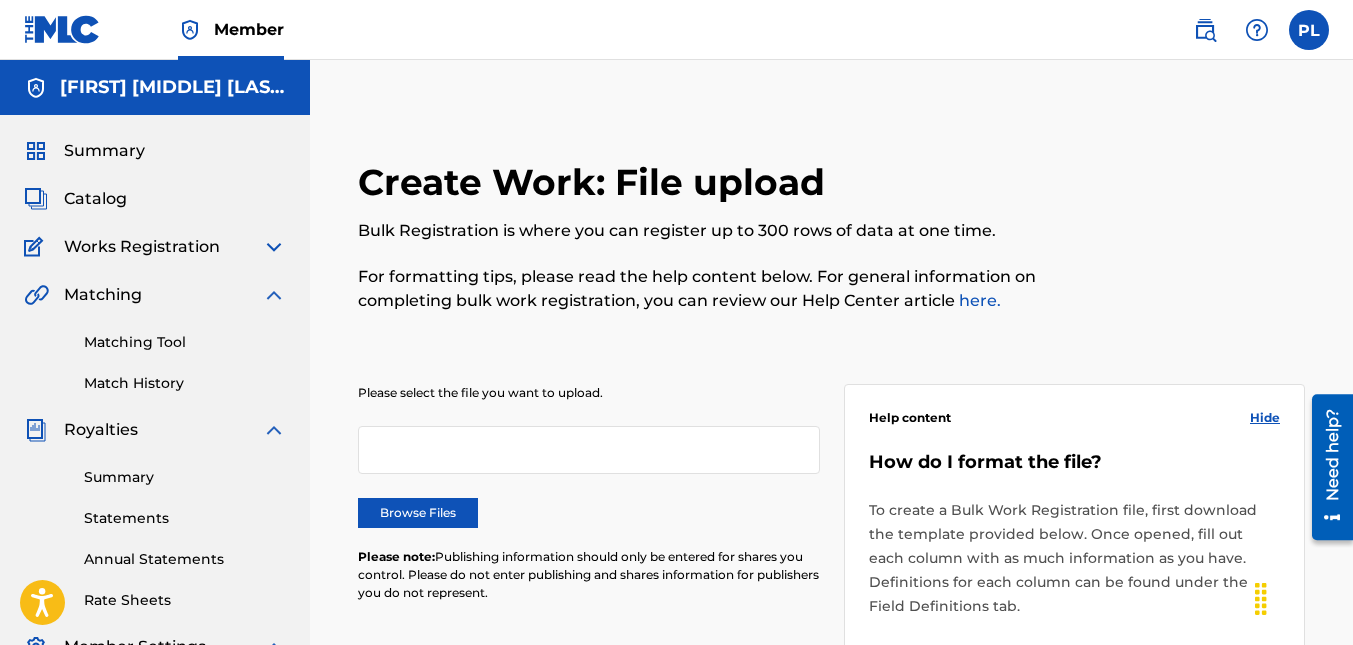 click on "Catalog" at bounding box center (95, 199) 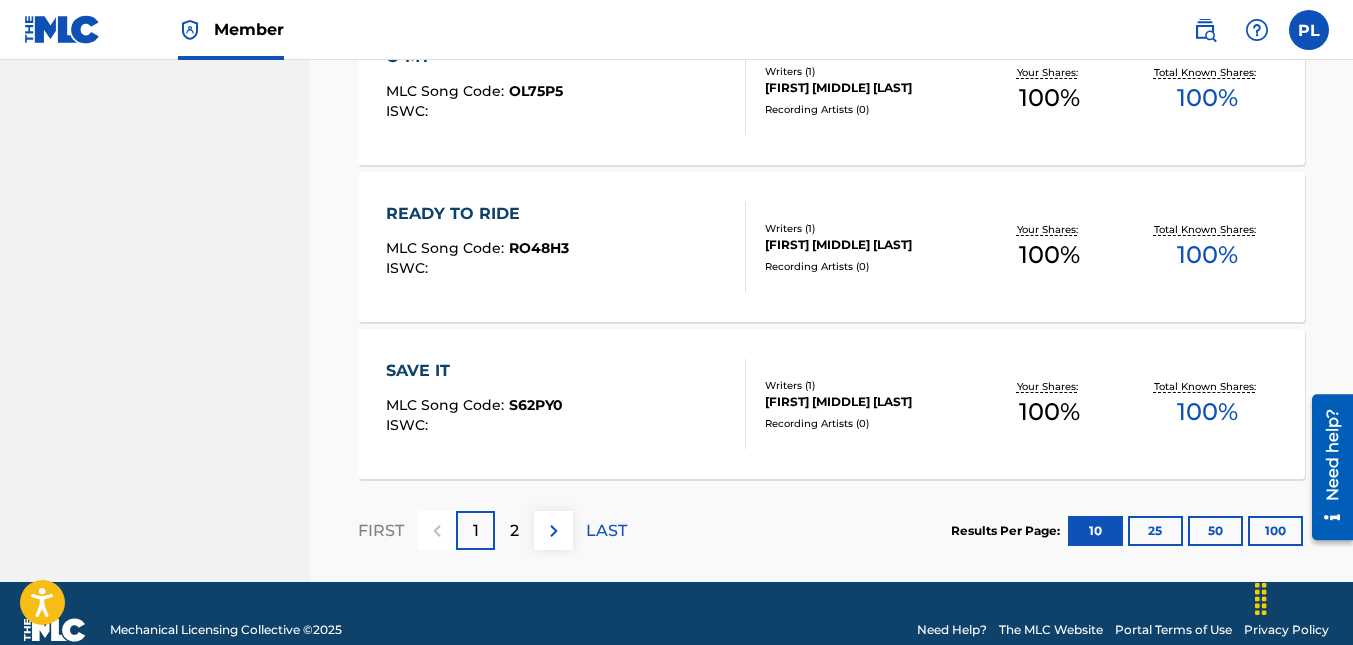 scroll, scrollTop: 1694, scrollLeft: 0, axis: vertical 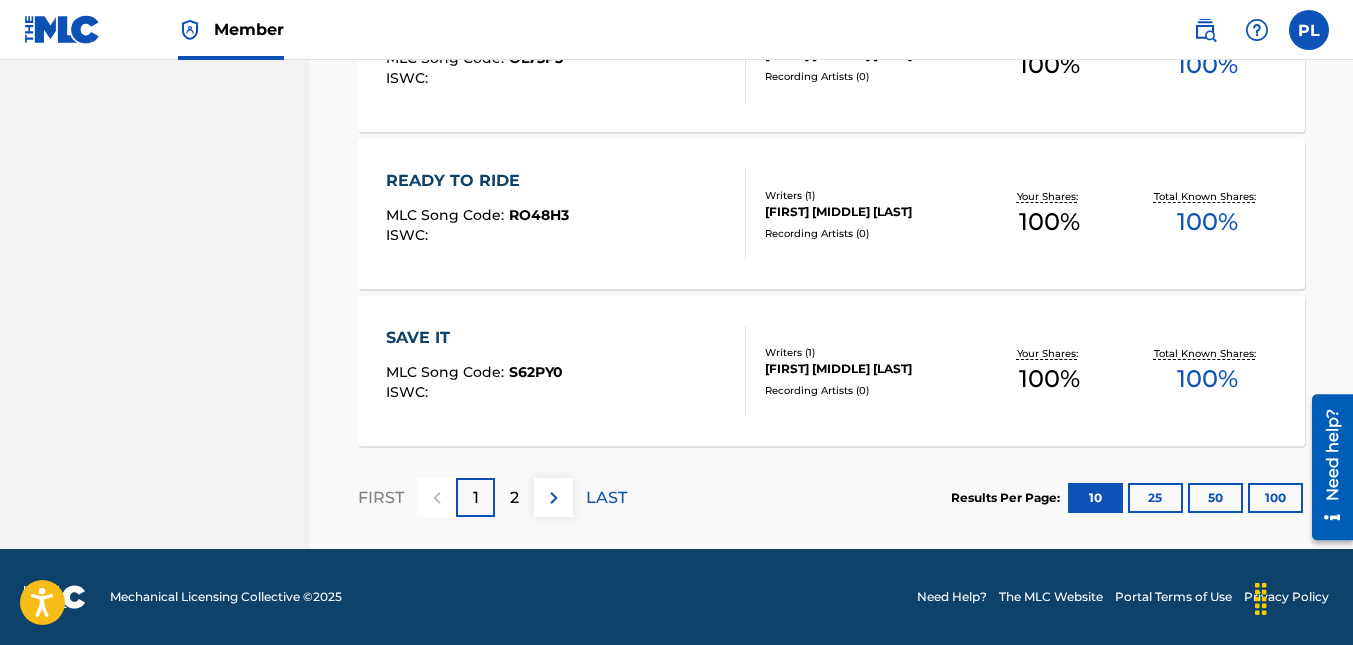 click at bounding box center [554, 498] 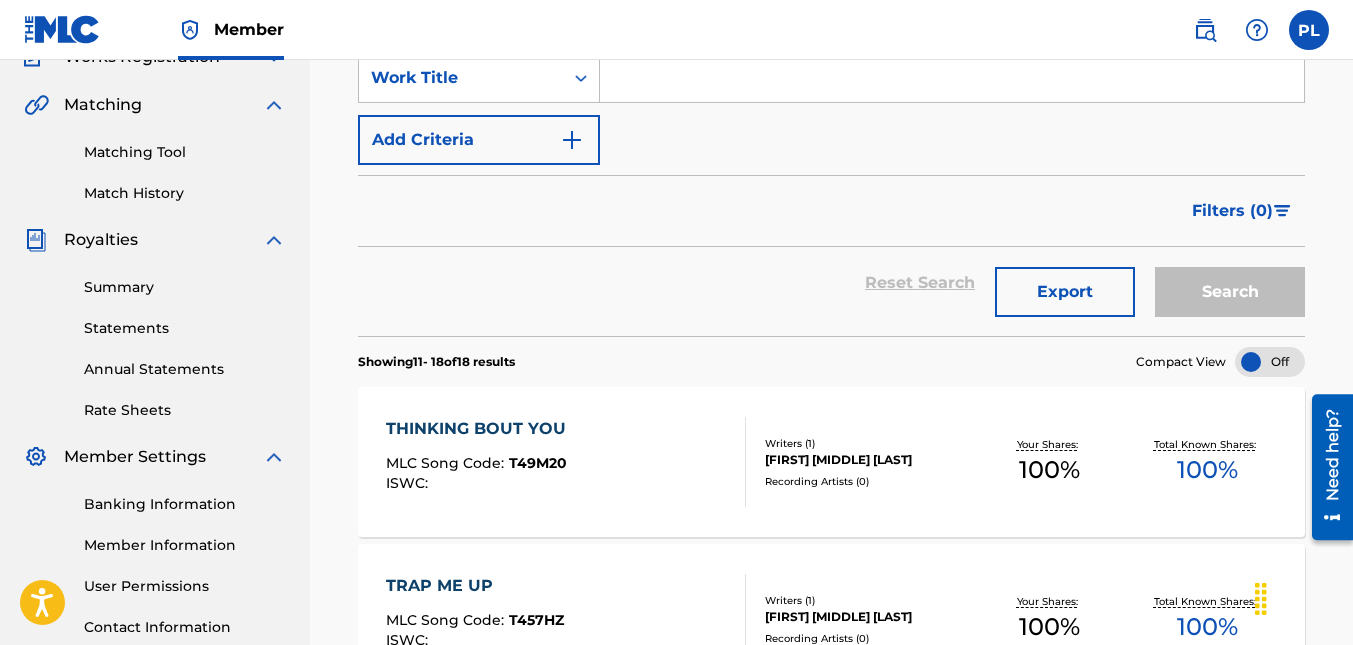 scroll, scrollTop: 0, scrollLeft: 0, axis: both 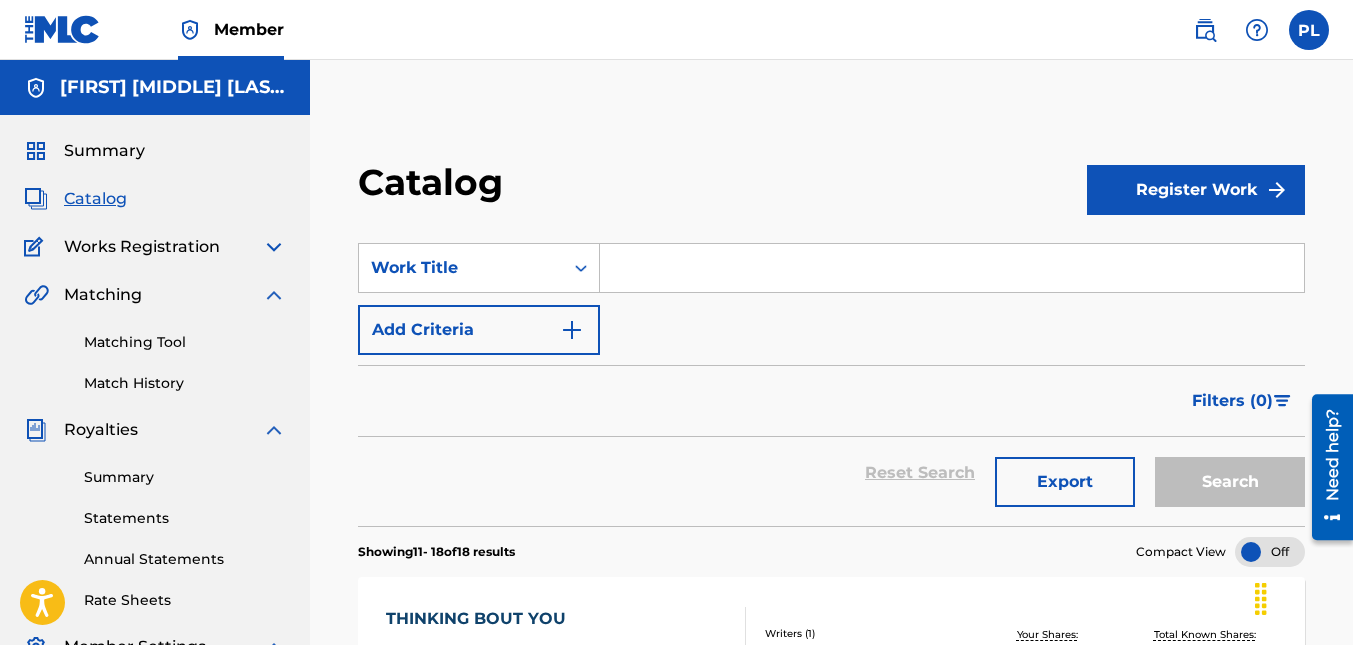 click on "Register Work" at bounding box center (1196, 190) 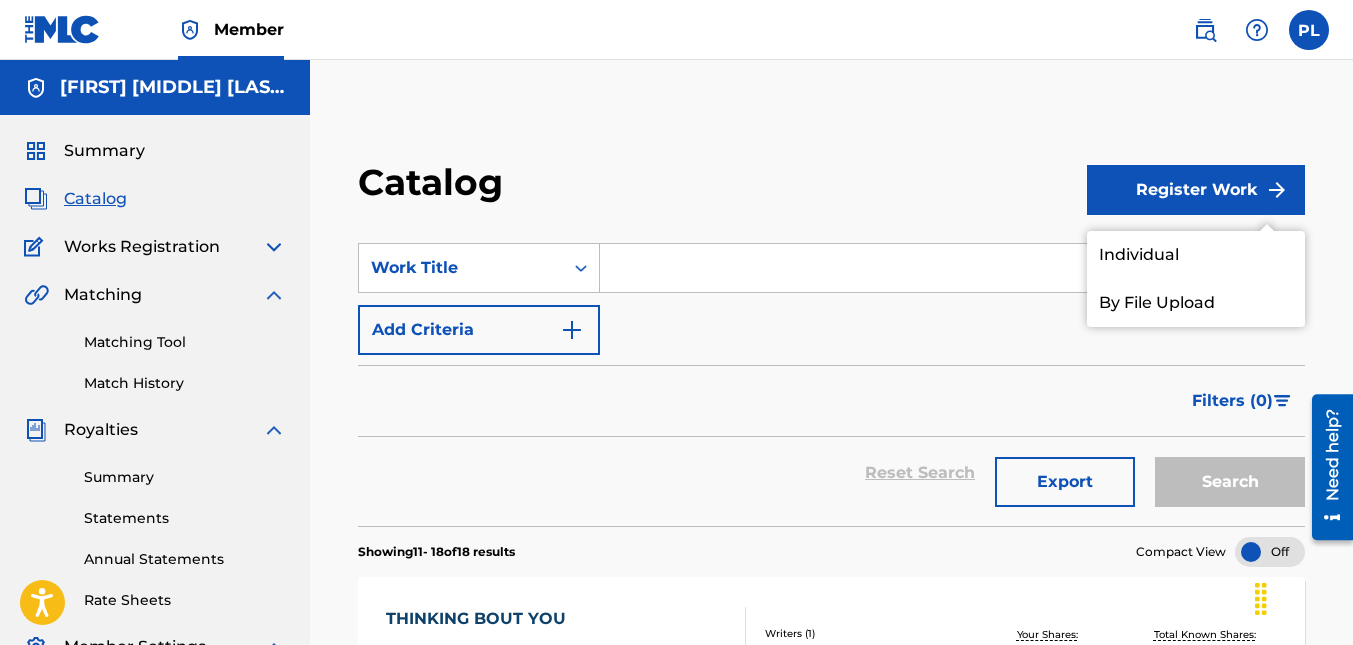 click on "Individual" at bounding box center [1196, 255] 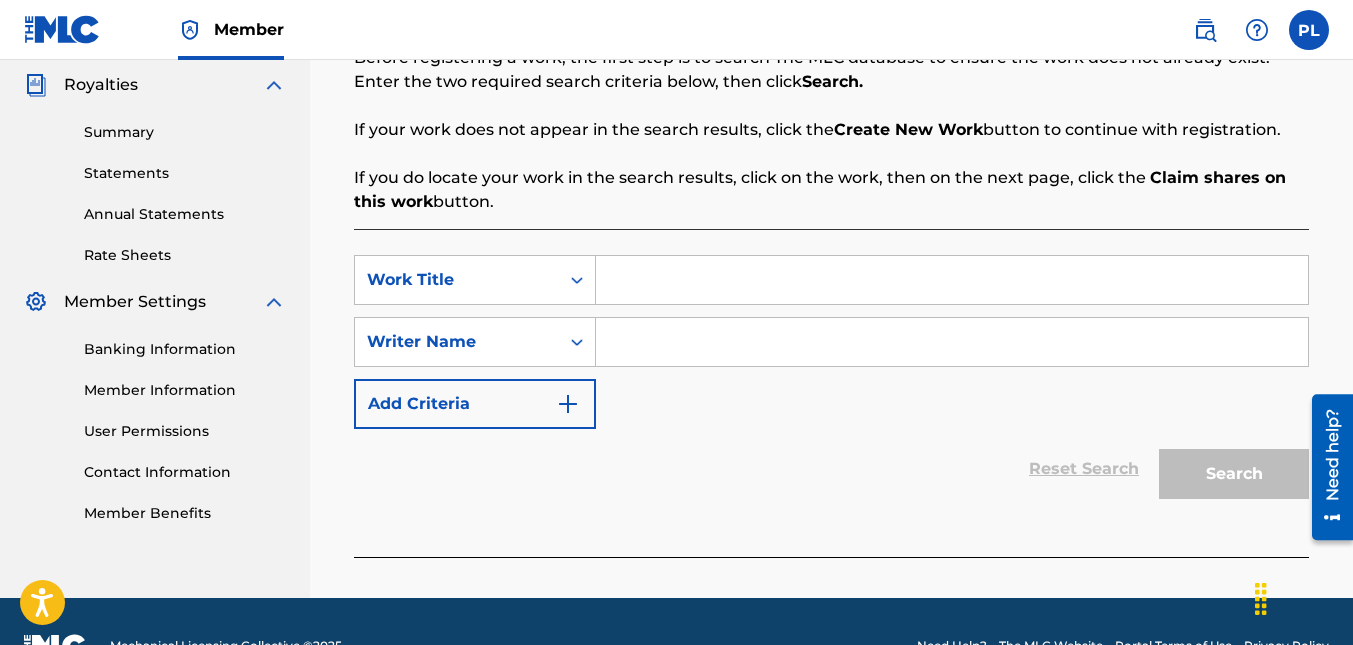 scroll, scrollTop: 394, scrollLeft: 0, axis: vertical 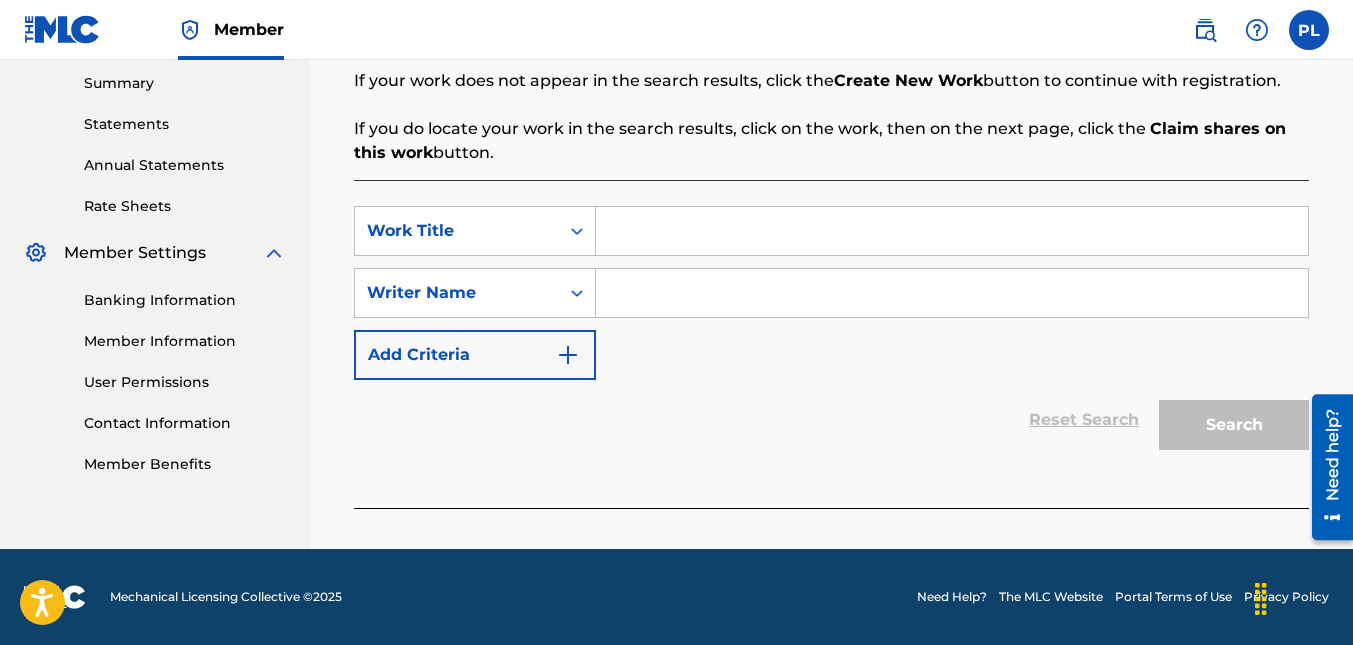 click at bounding box center (952, 231) 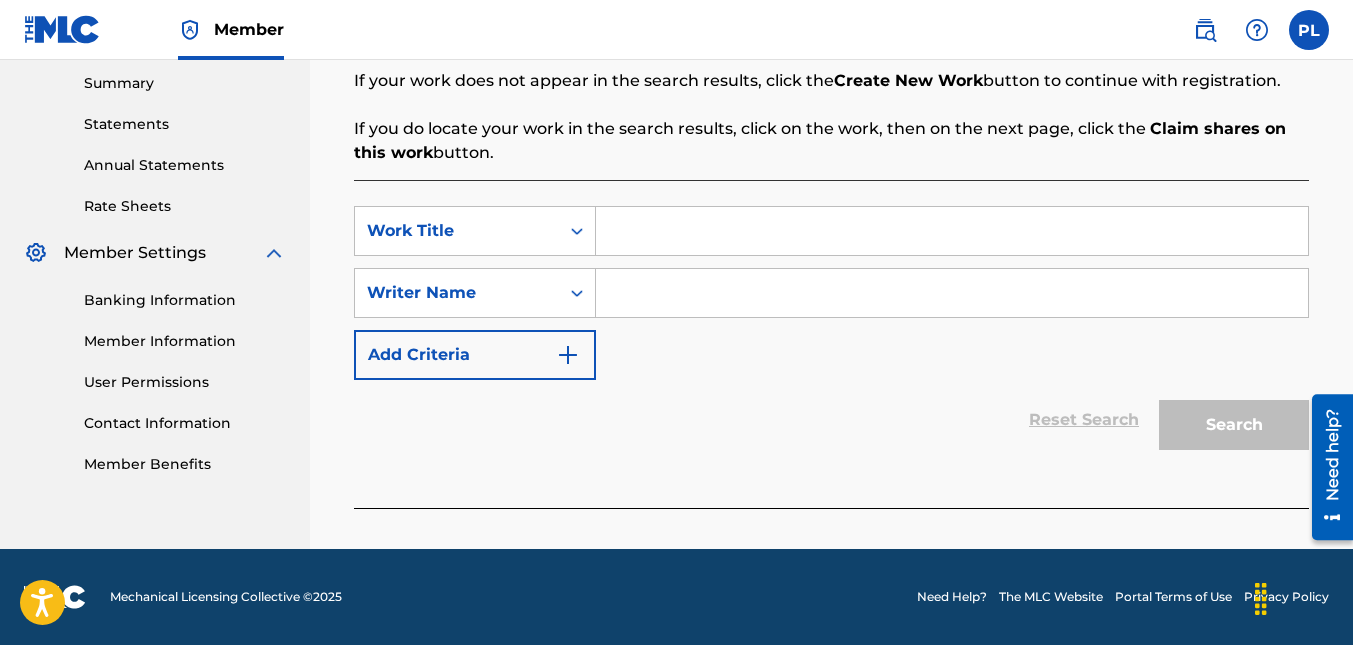 type on "t" 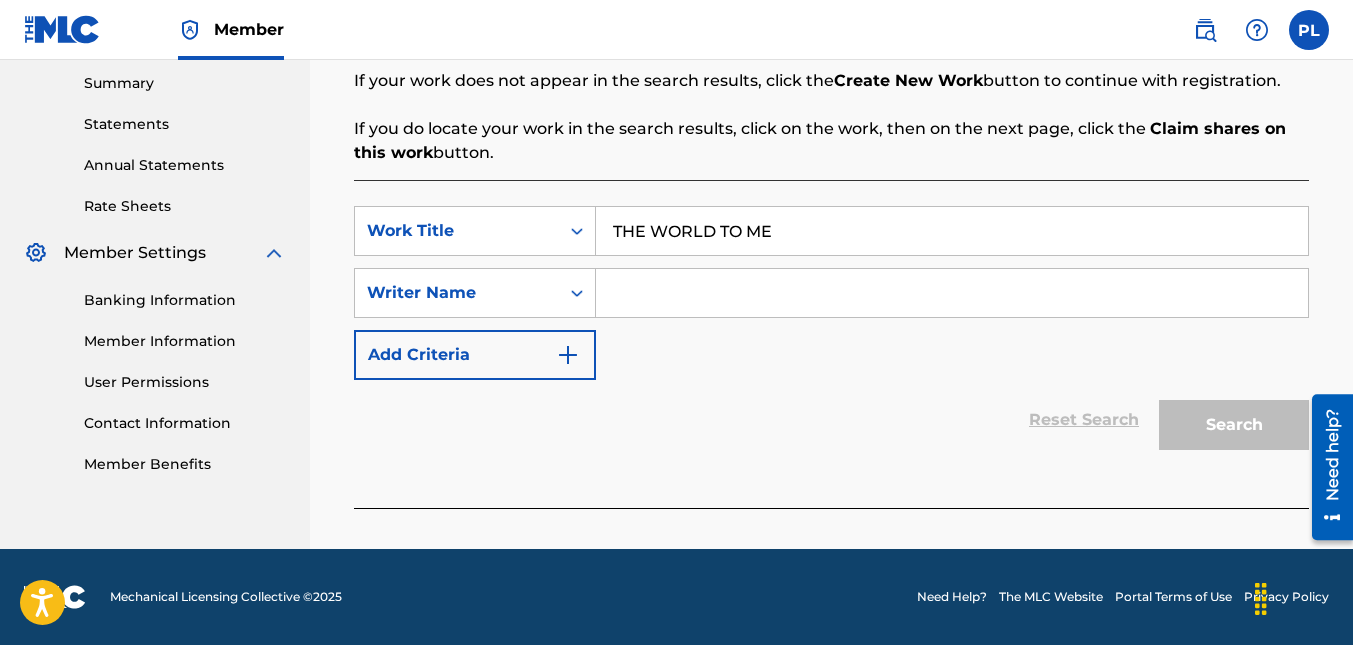 type on "THE WORLD TO ME" 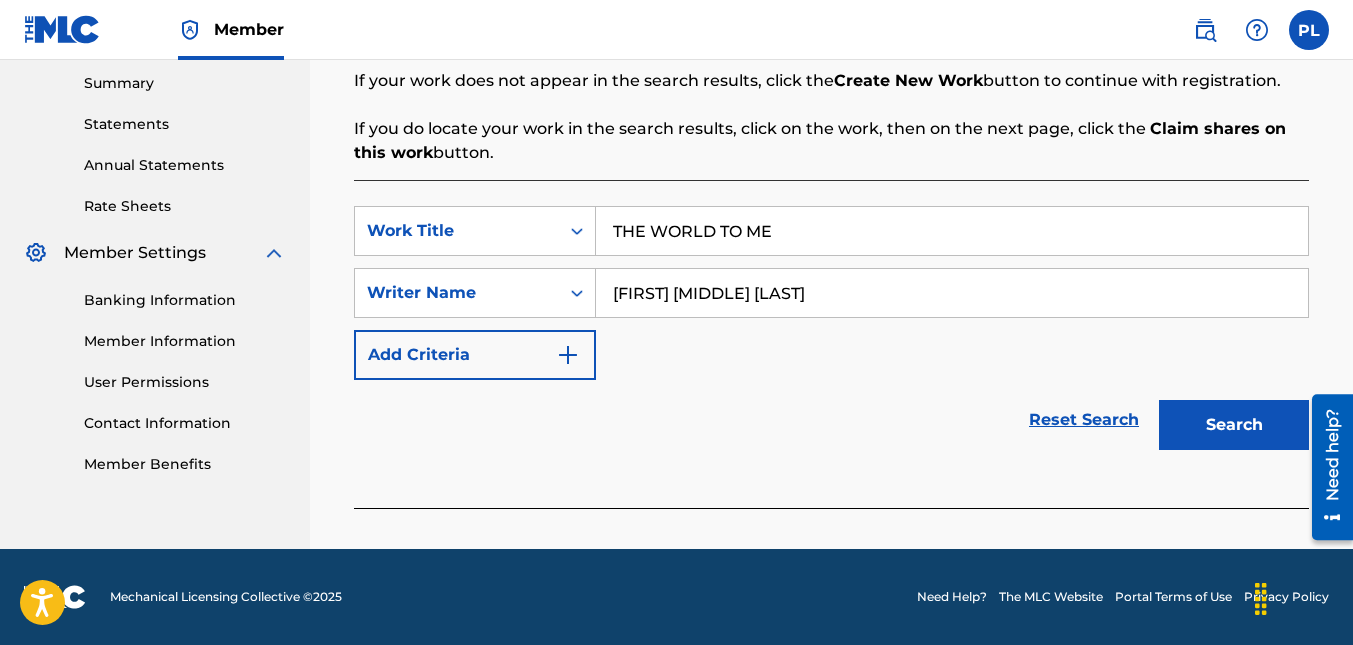 click on "Search" at bounding box center (1234, 425) 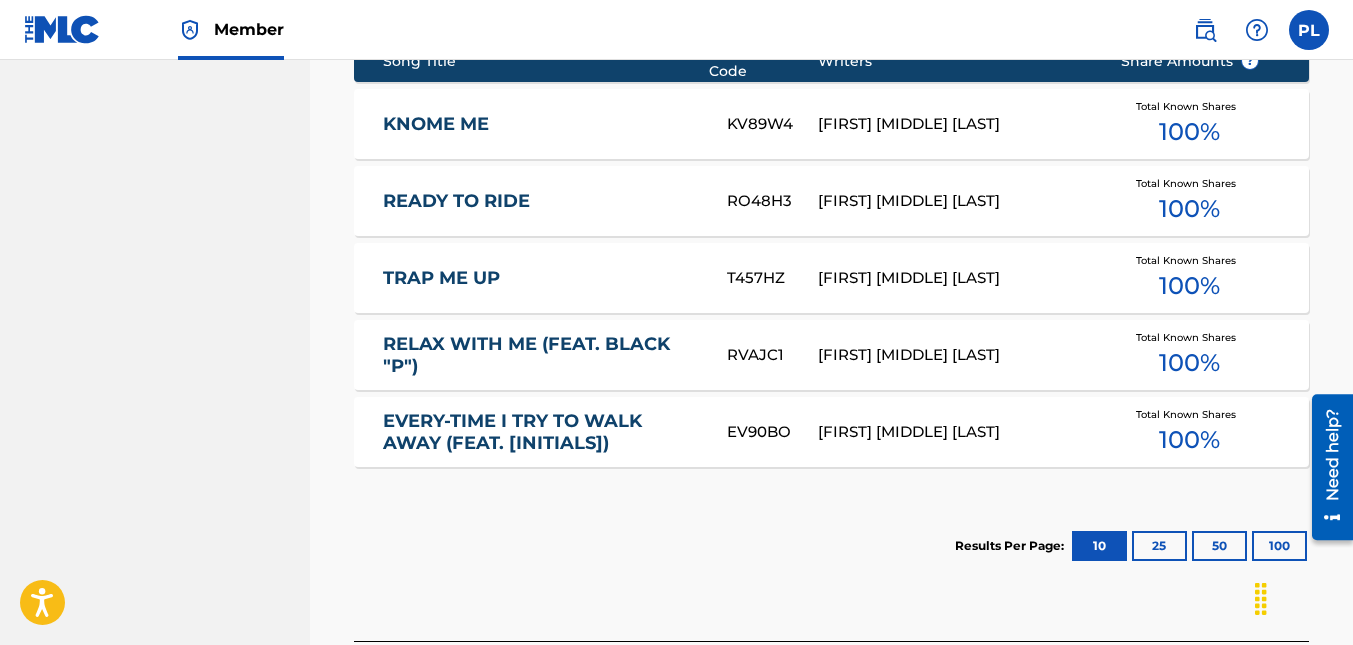 scroll, scrollTop: 994, scrollLeft: 0, axis: vertical 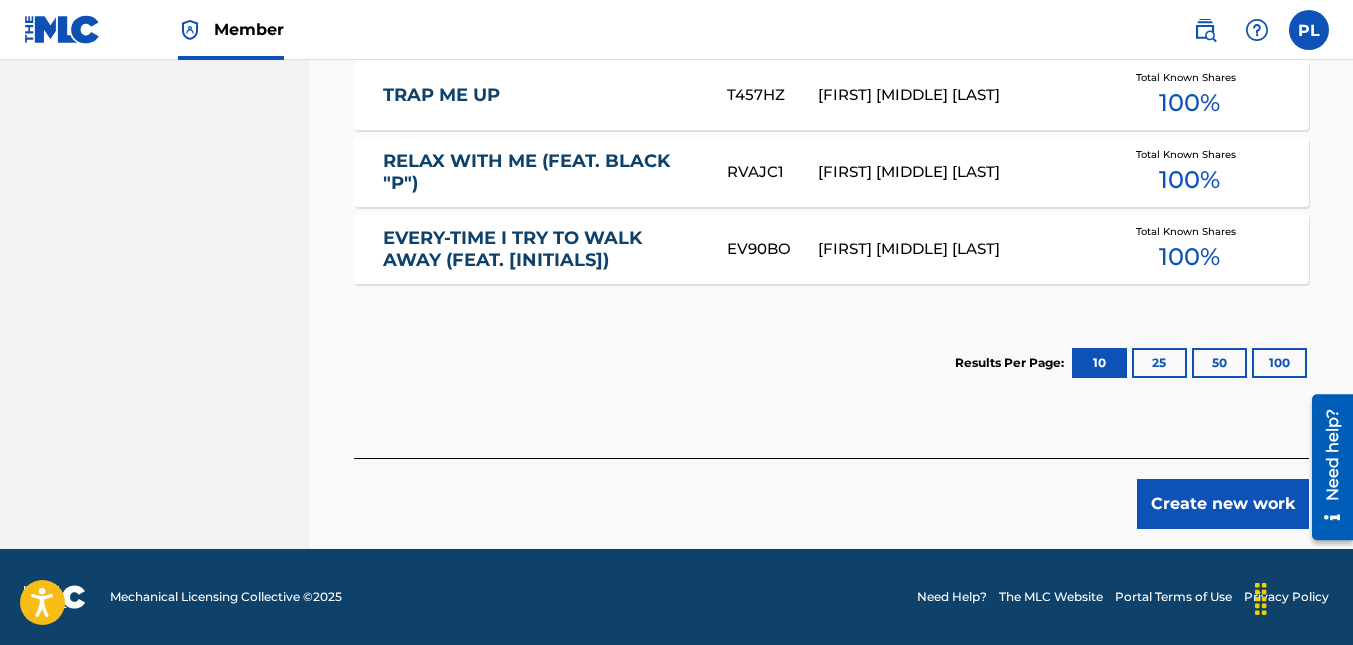 click on "Create new work" at bounding box center (1223, 504) 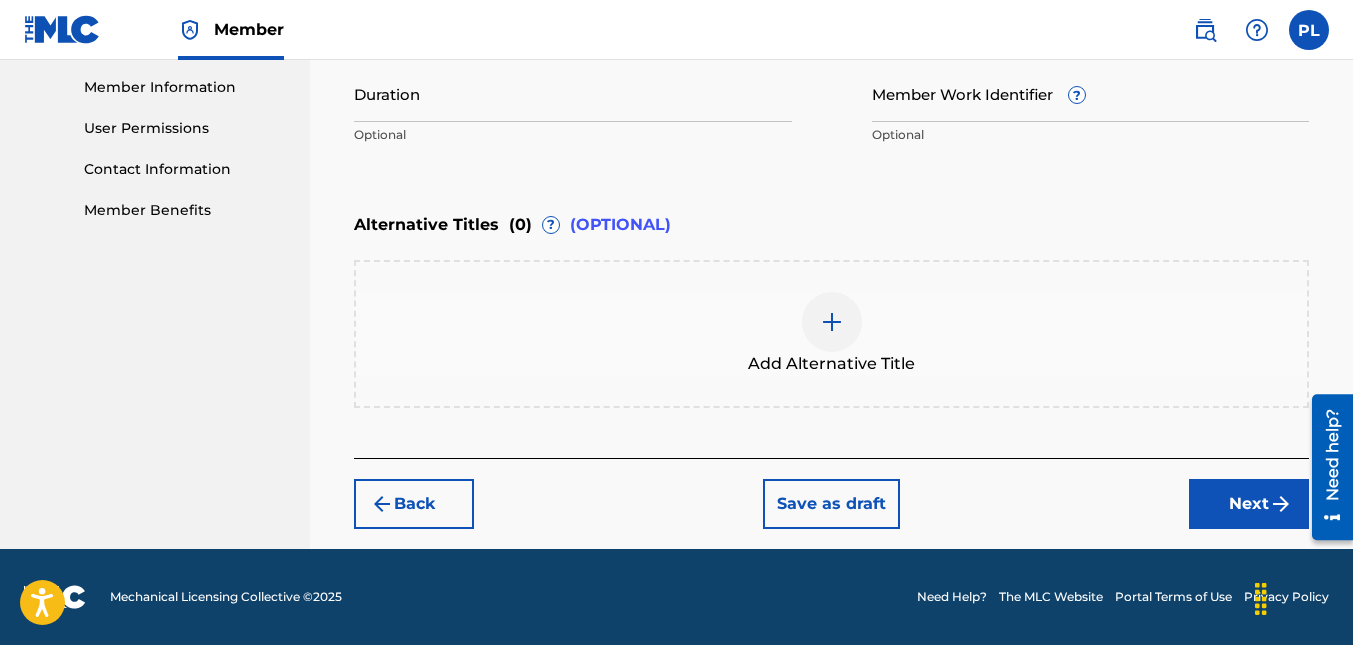 click on "Next" at bounding box center [1249, 504] 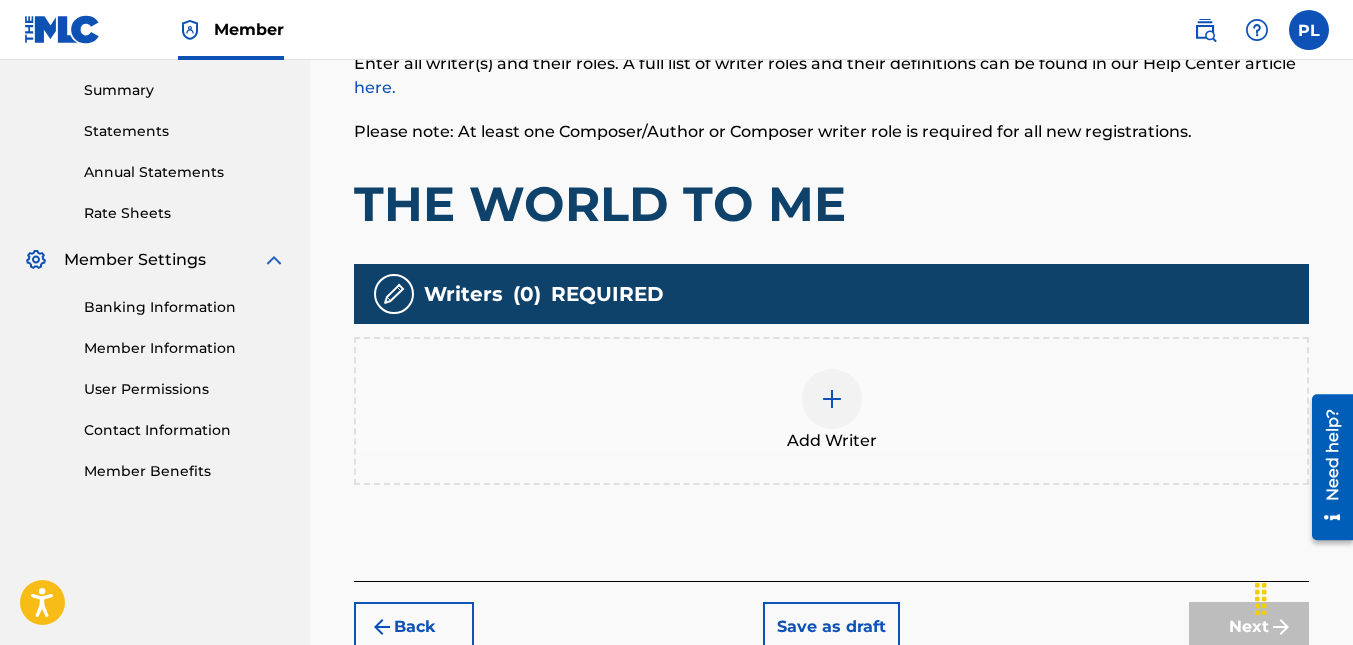 scroll, scrollTop: 390, scrollLeft: 0, axis: vertical 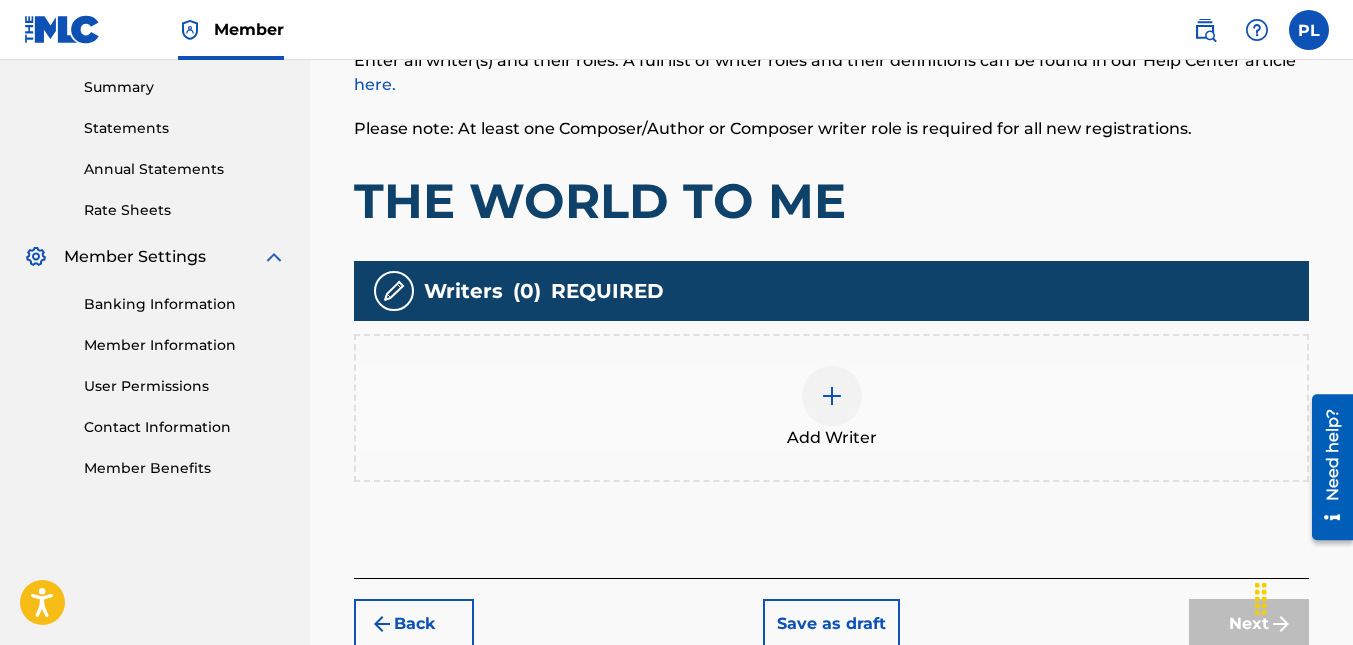 click at bounding box center (832, 396) 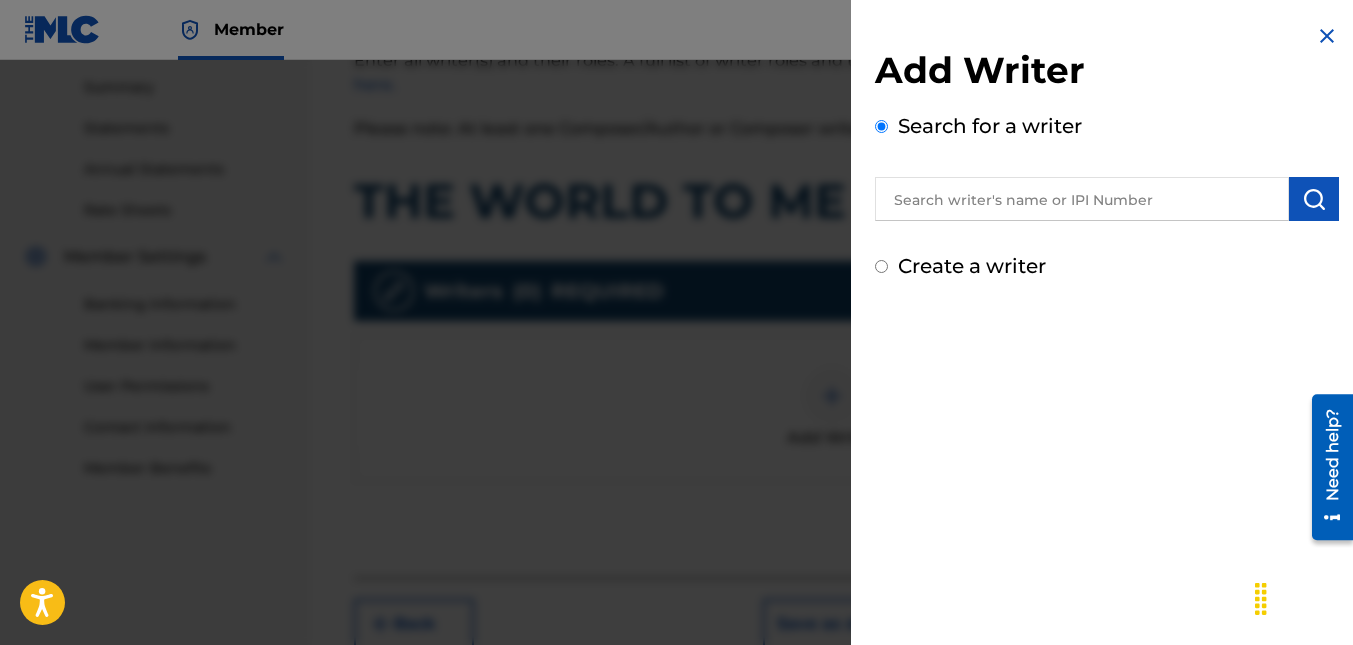 click at bounding box center [1082, 199] 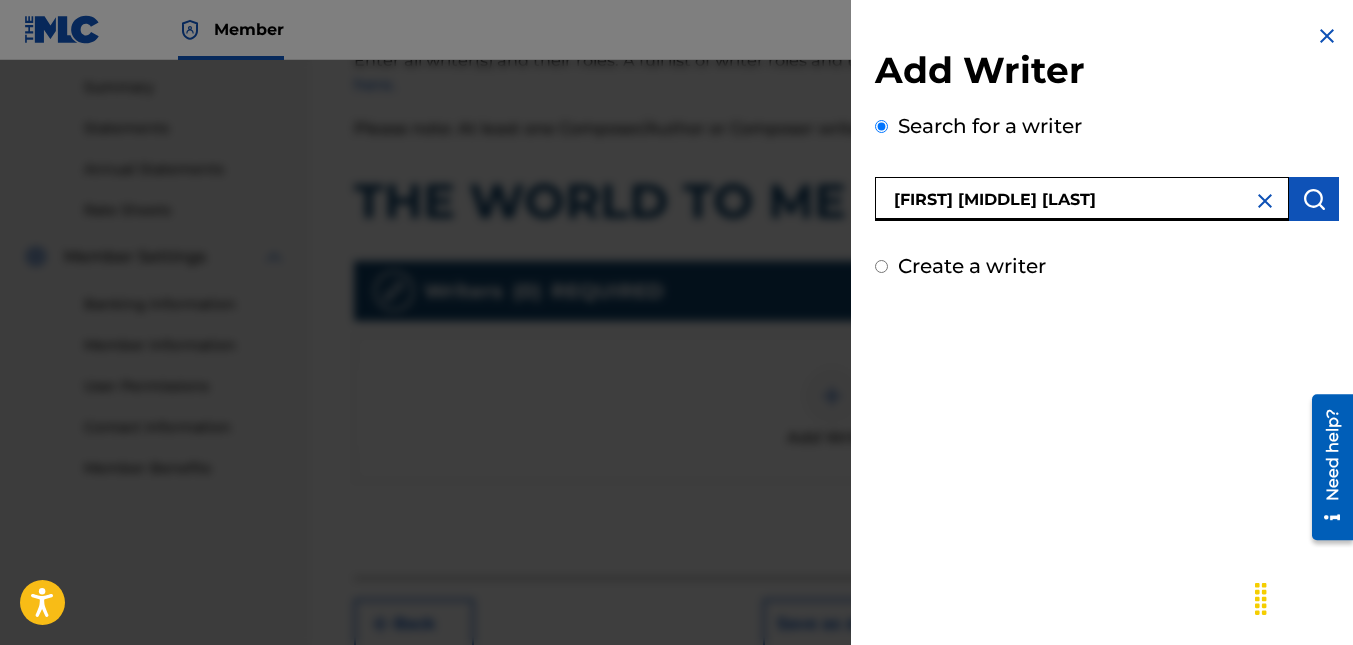 type on "[FIRST] [MIDDLE] [LAST]" 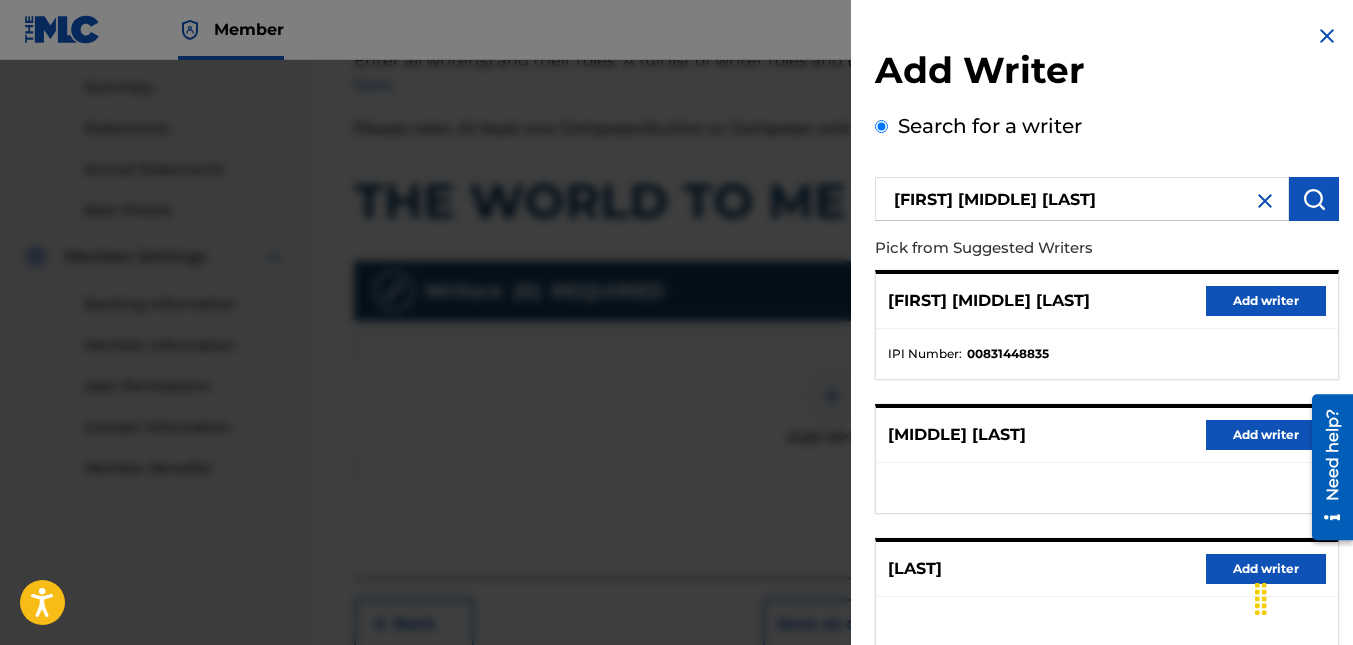 click on "Add writer" at bounding box center [1266, 301] 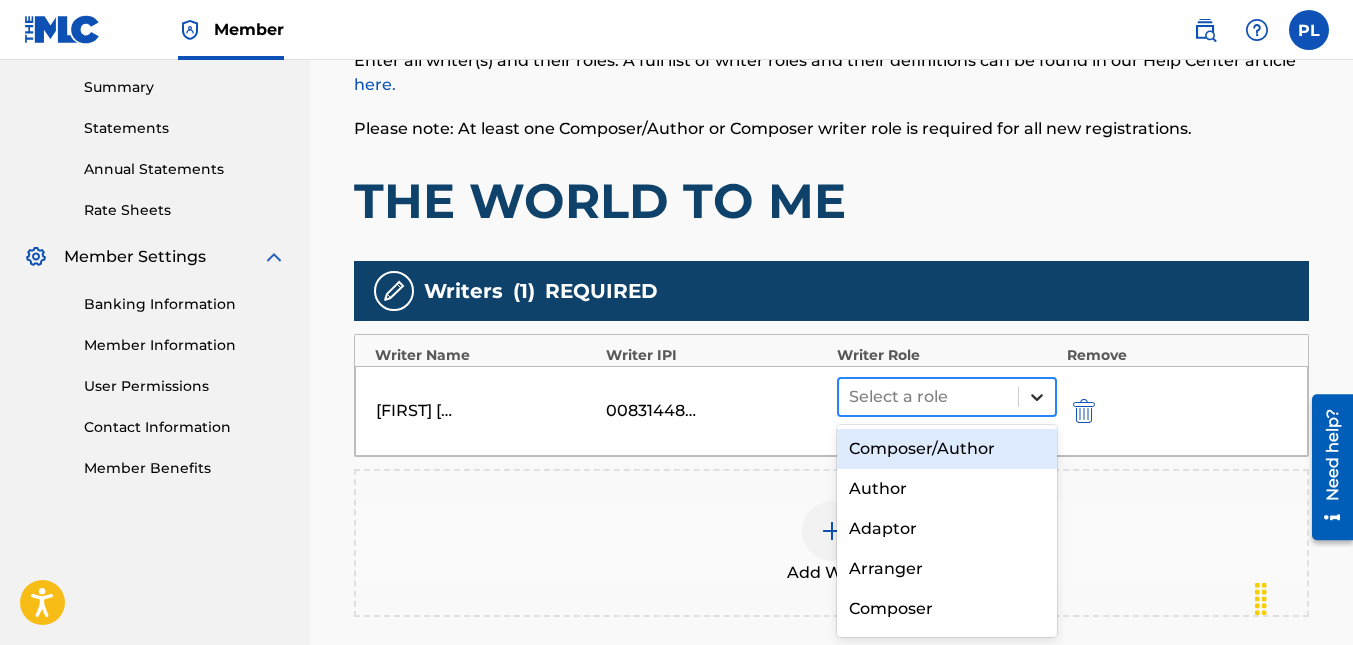 click 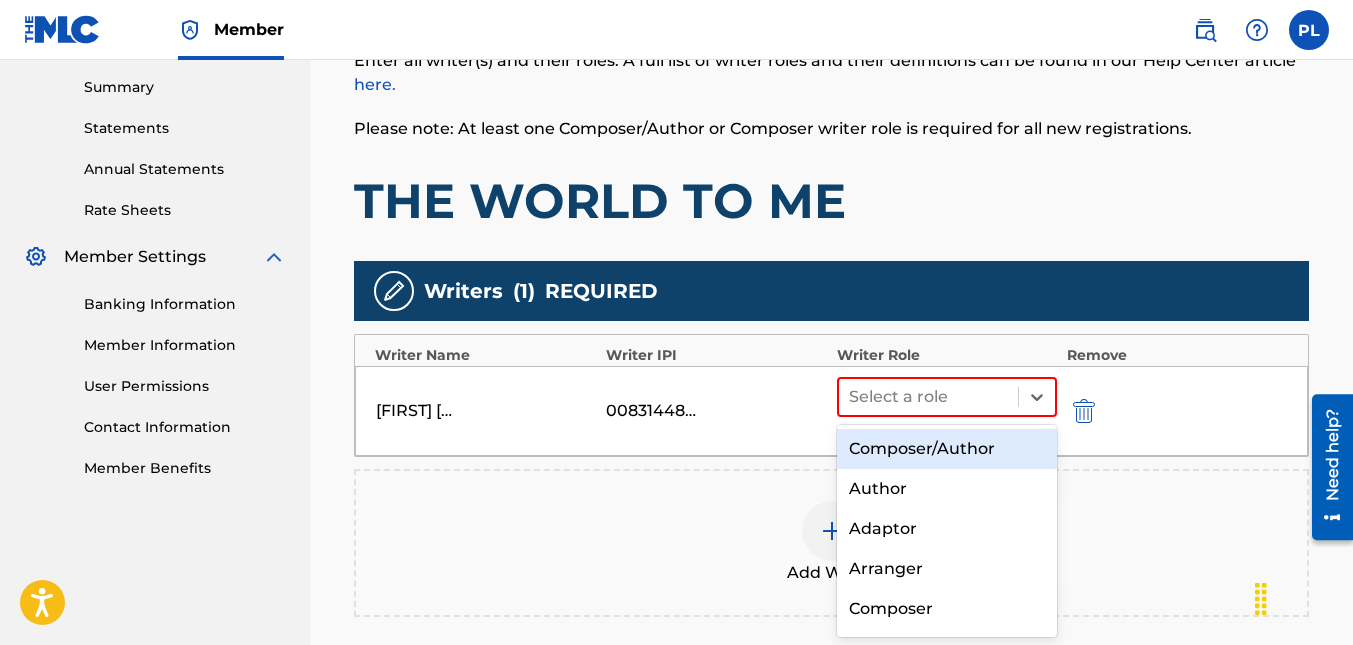 click on "Composer/Author" at bounding box center (947, 449) 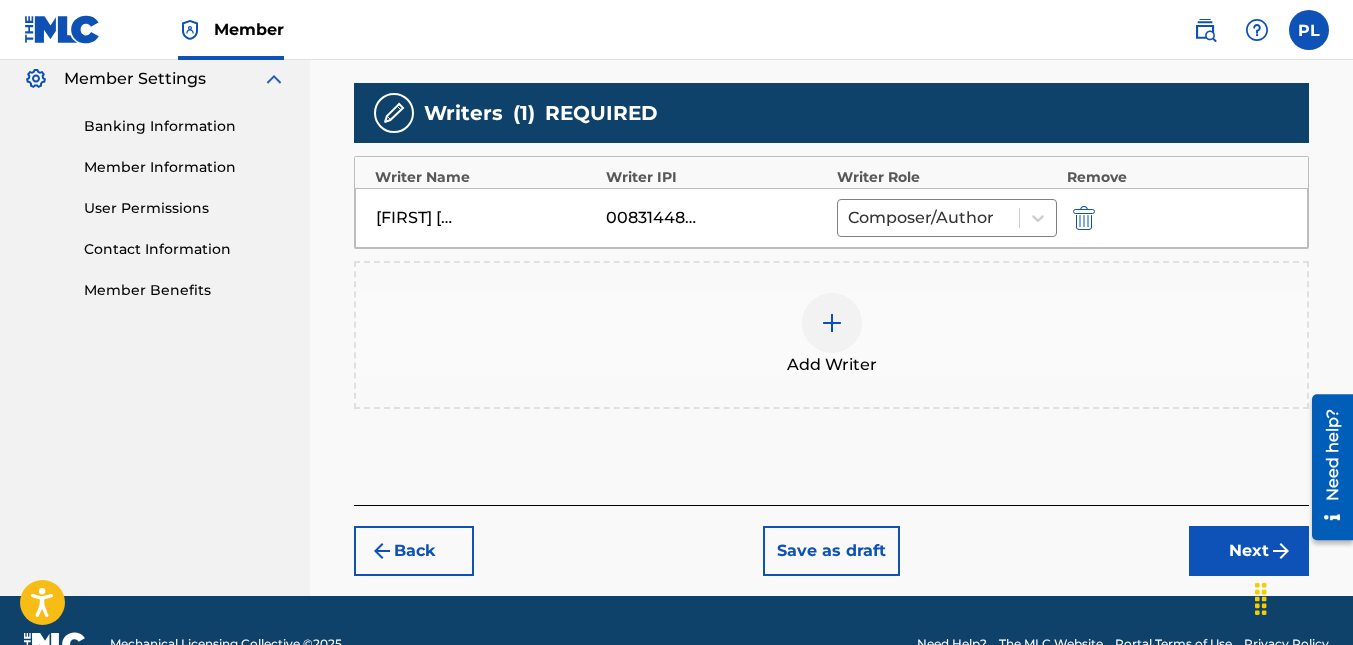 scroll, scrollTop: 590, scrollLeft: 0, axis: vertical 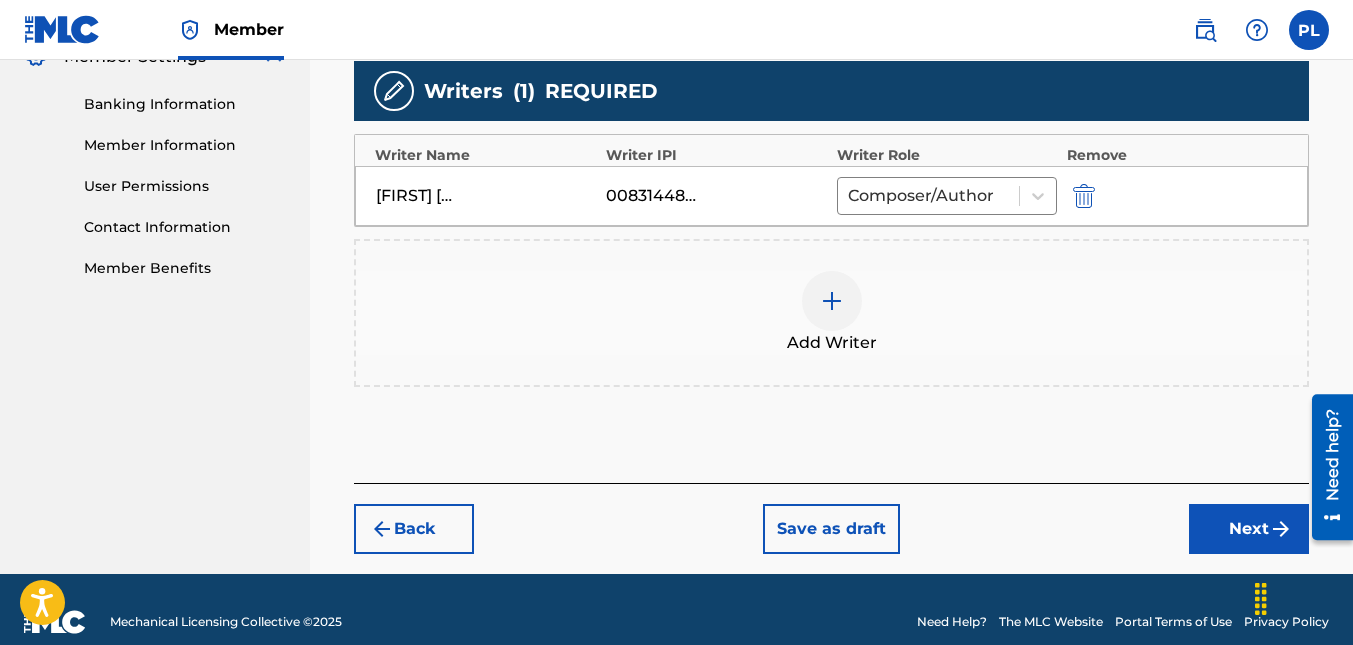 click on "Next" at bounding box center [1249, 529] 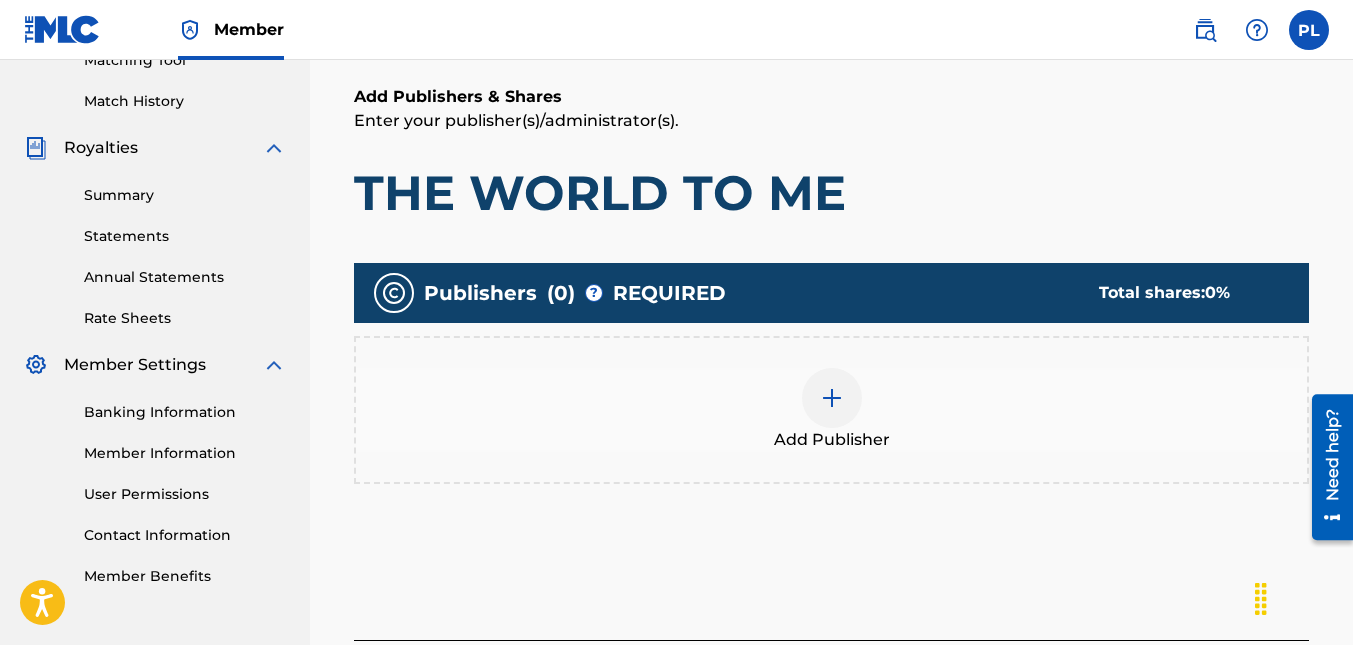 scroll, scrollTop: 290, scrollLeft: 0, axis: vertical 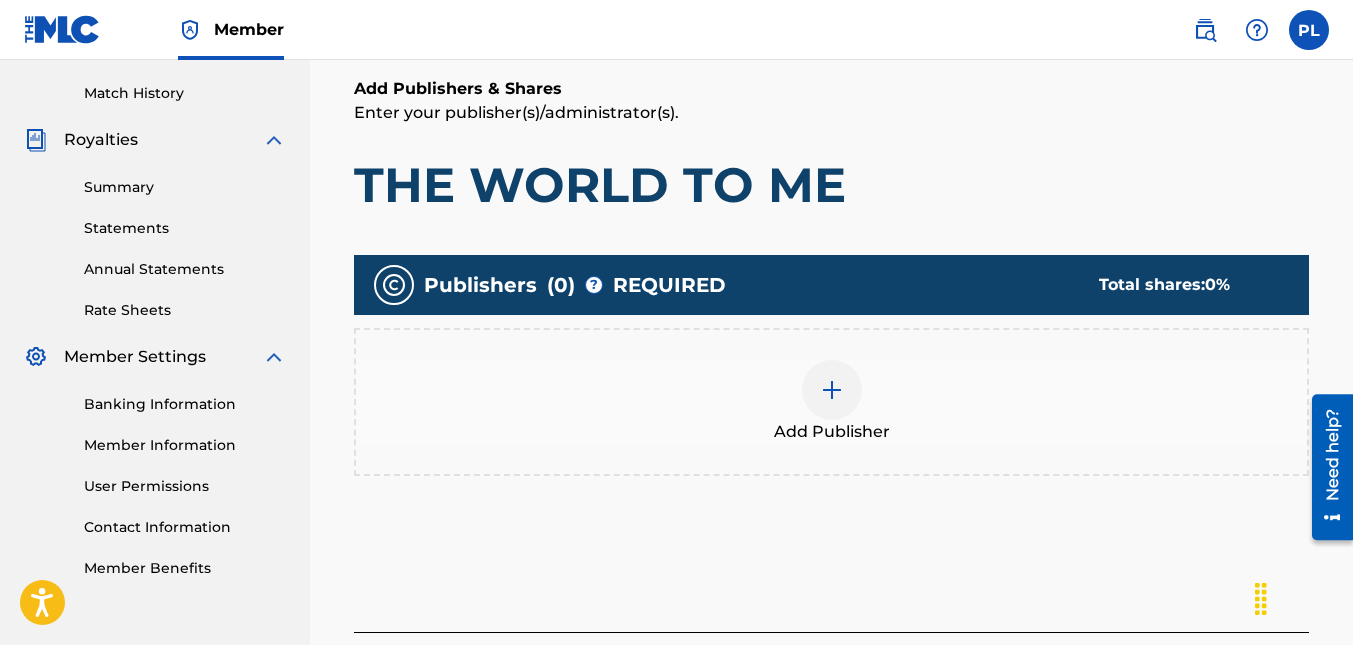 click at bounding box center (832, 390) 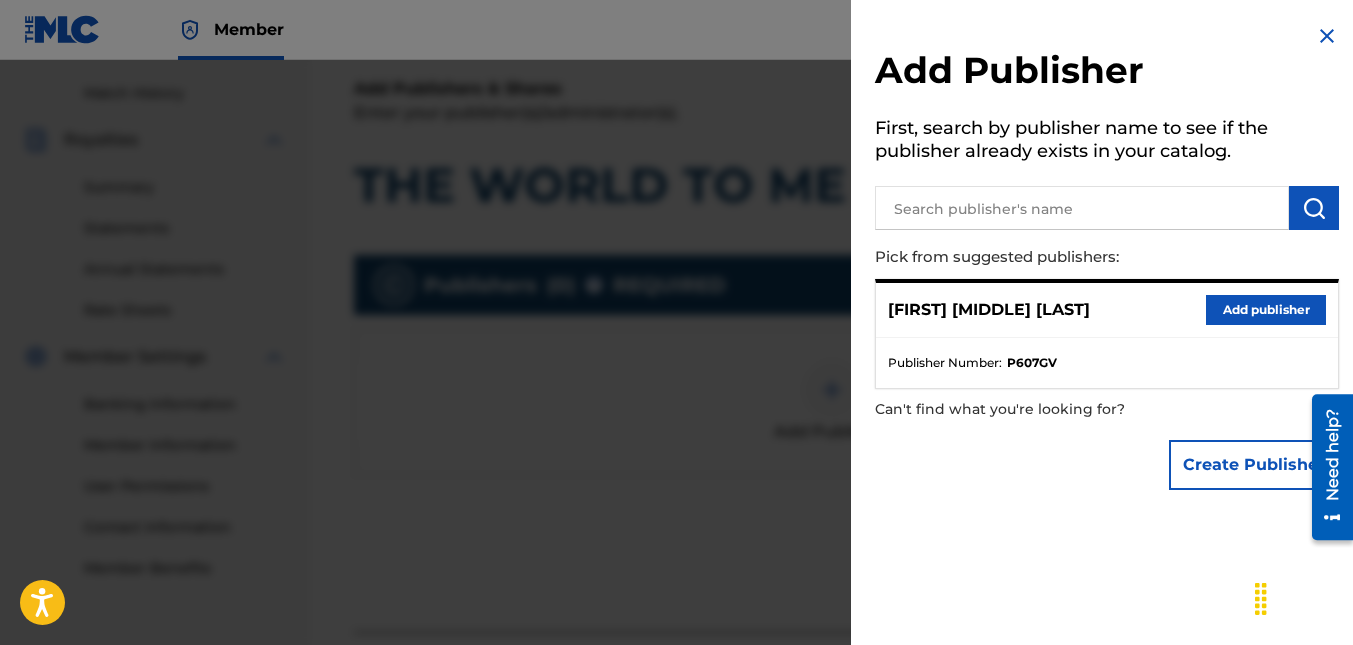 click at bounding box center [1082, 208] 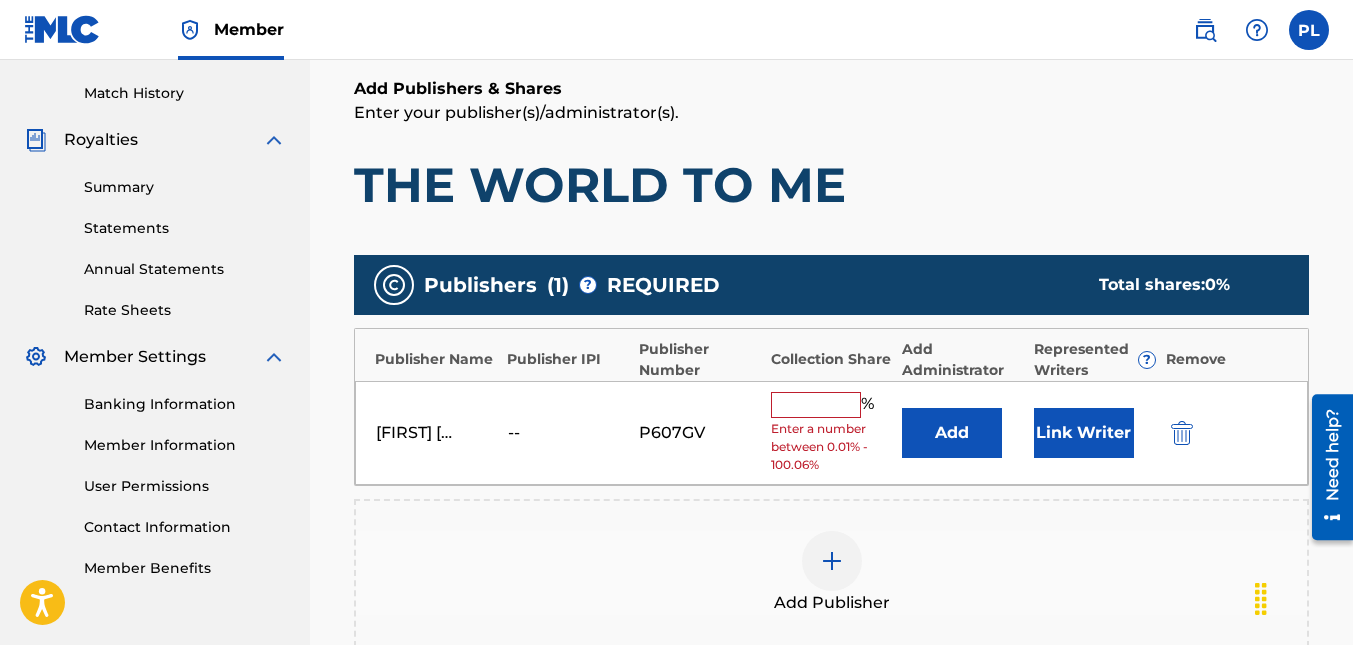 click at bounding box center [816, 405] 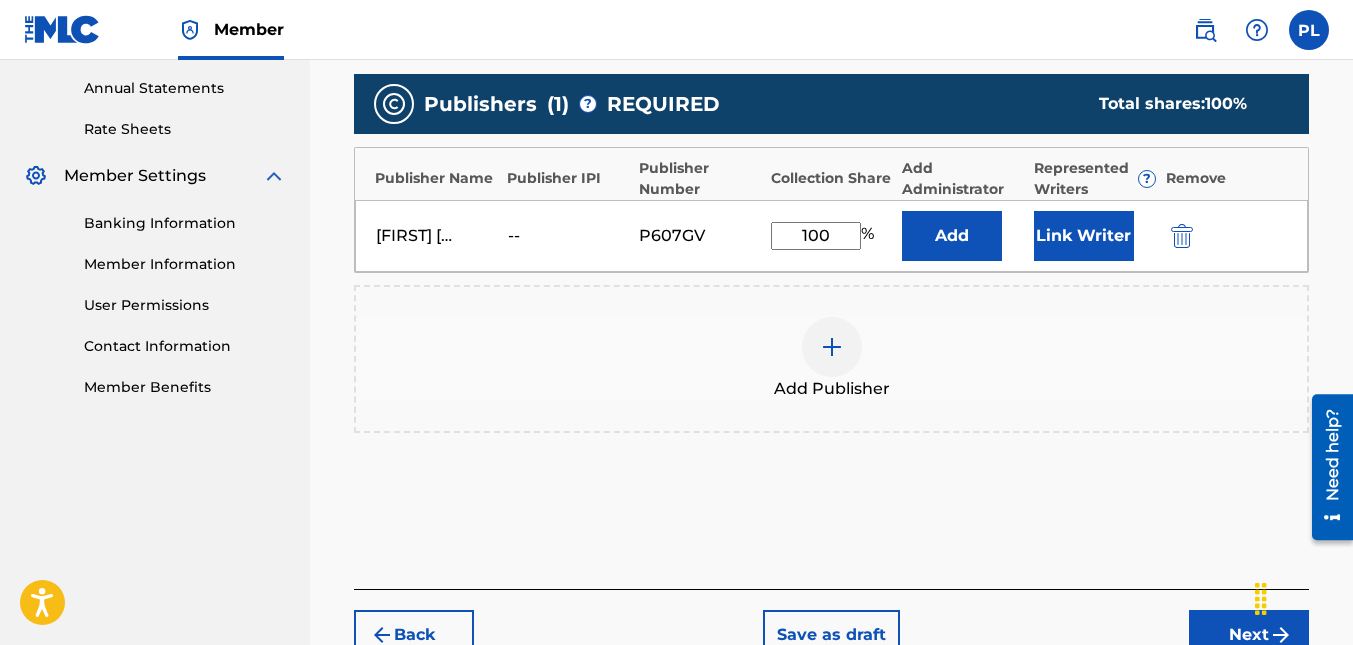 scroll, scrollTop: 490, scrollLeft: 0, axis: vertical 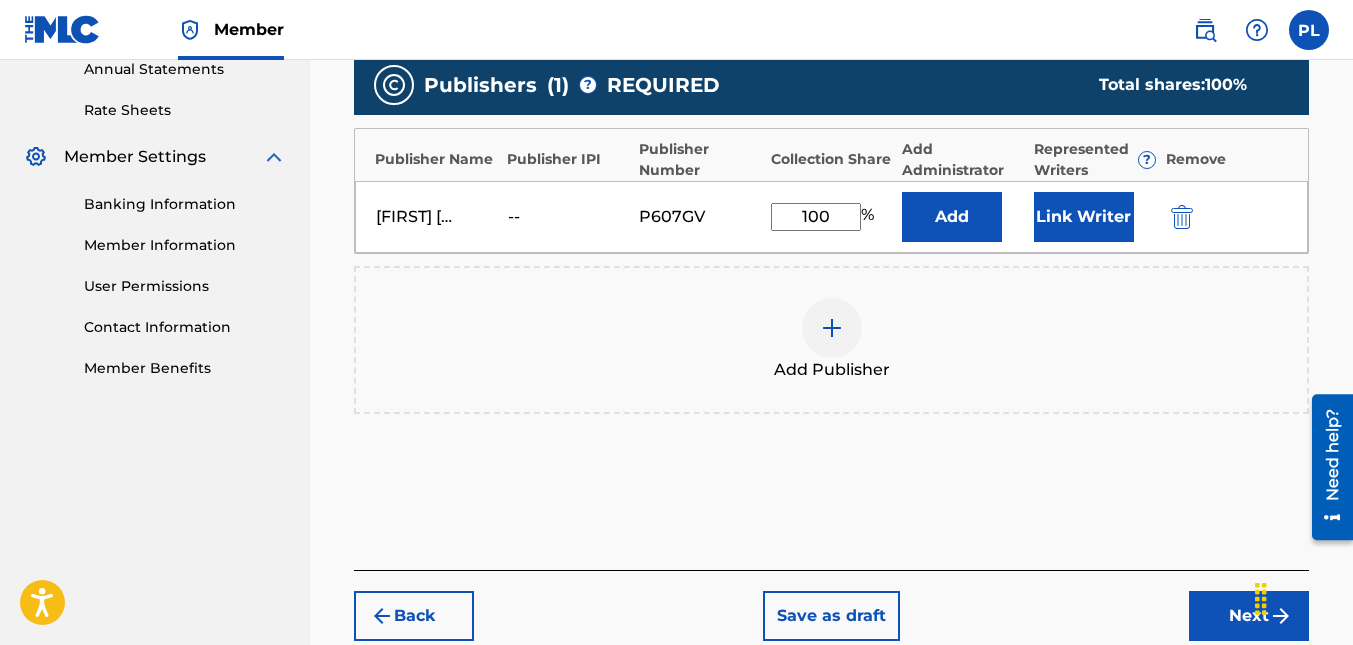 click on "Next" at bounding box center [1249, 616] 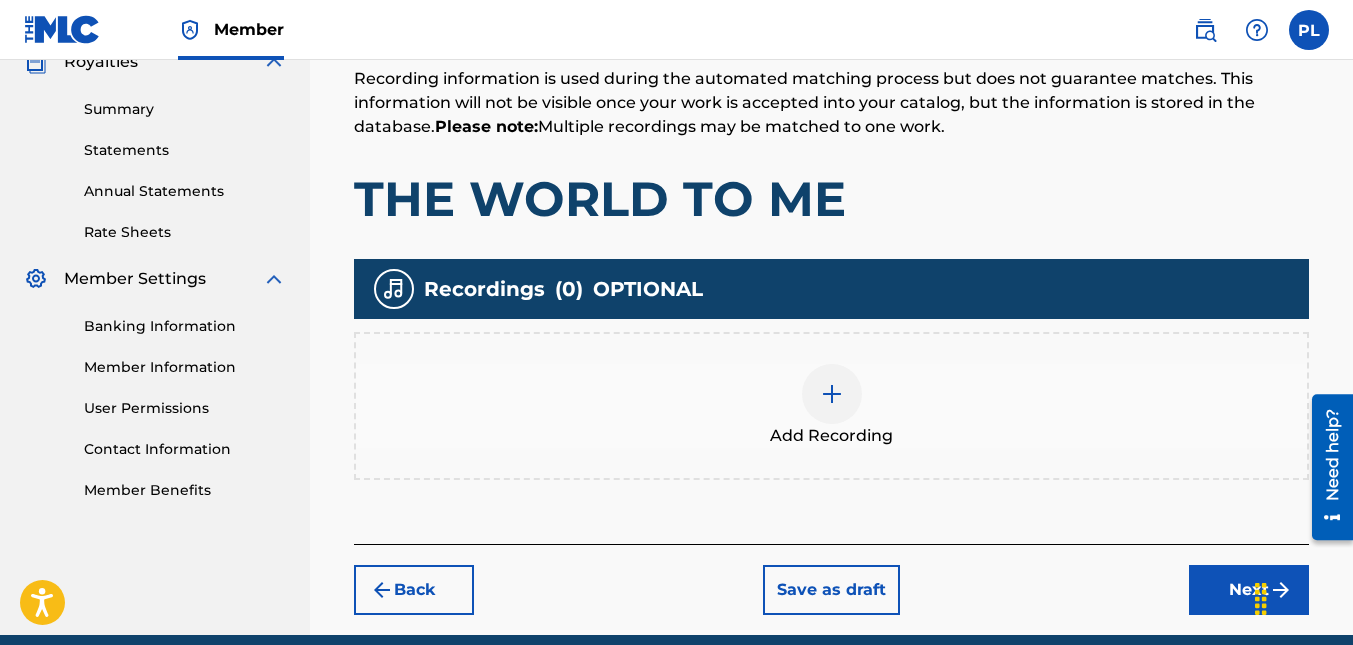 scroll, scrollTop: 390, scrollLeft: 0, axis: vertical 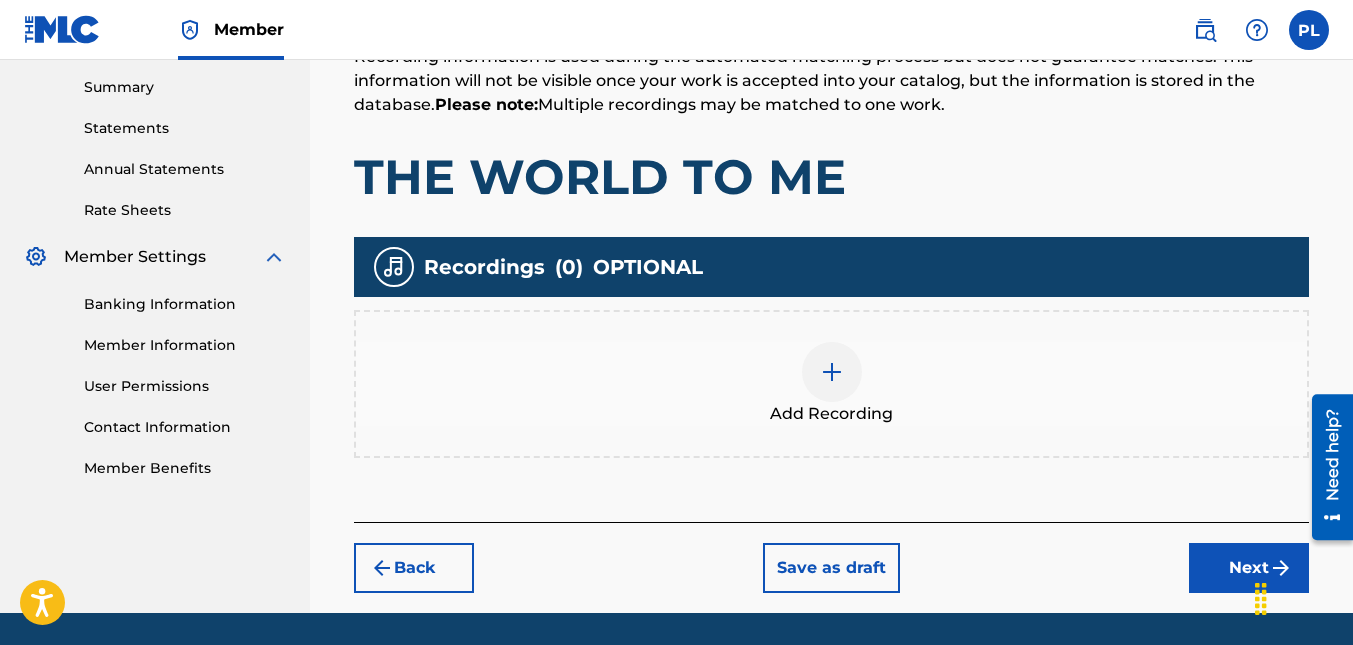 click at bounding box center (832, 372) 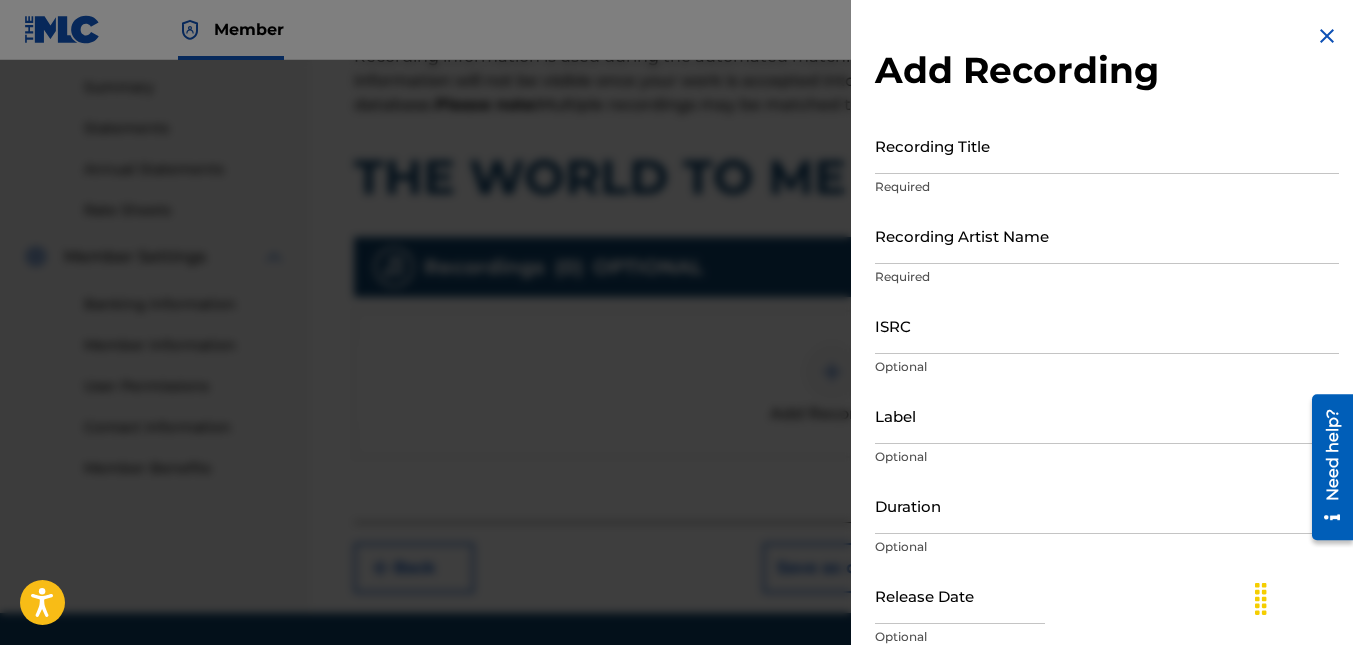 click on "Recording Title" at bounding box center (1107, 145) 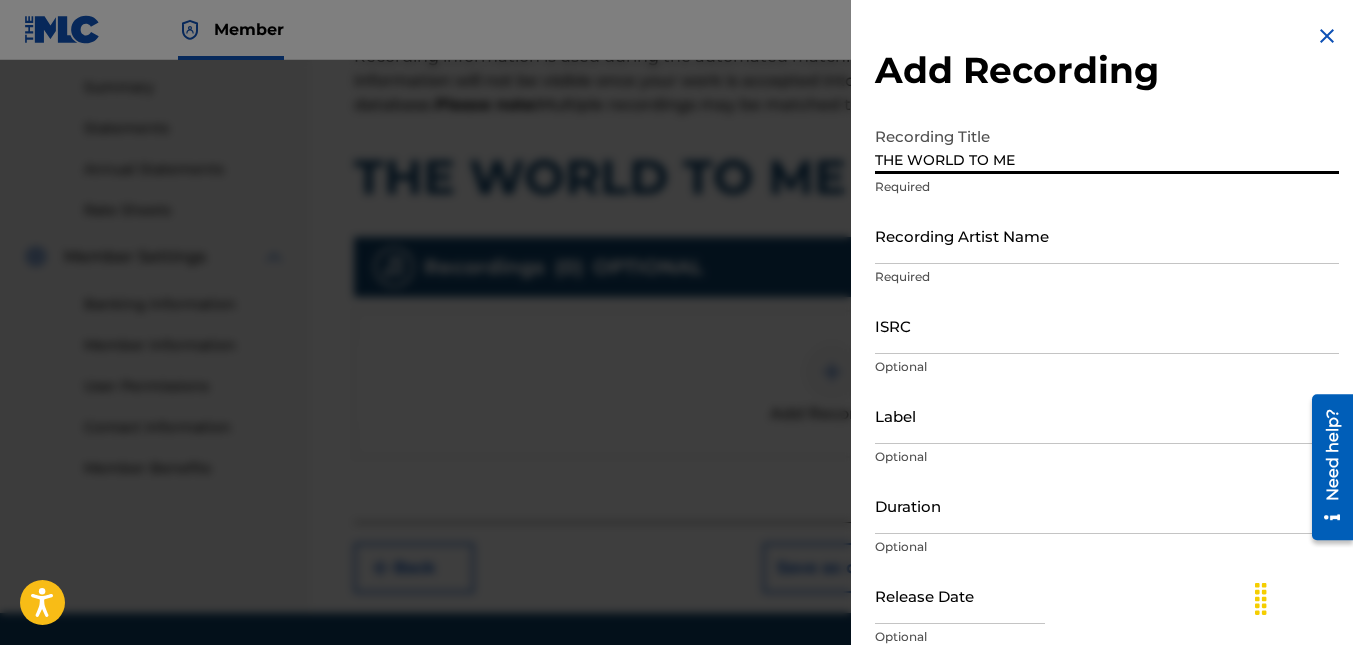 type on "THE WORLD TO ME" 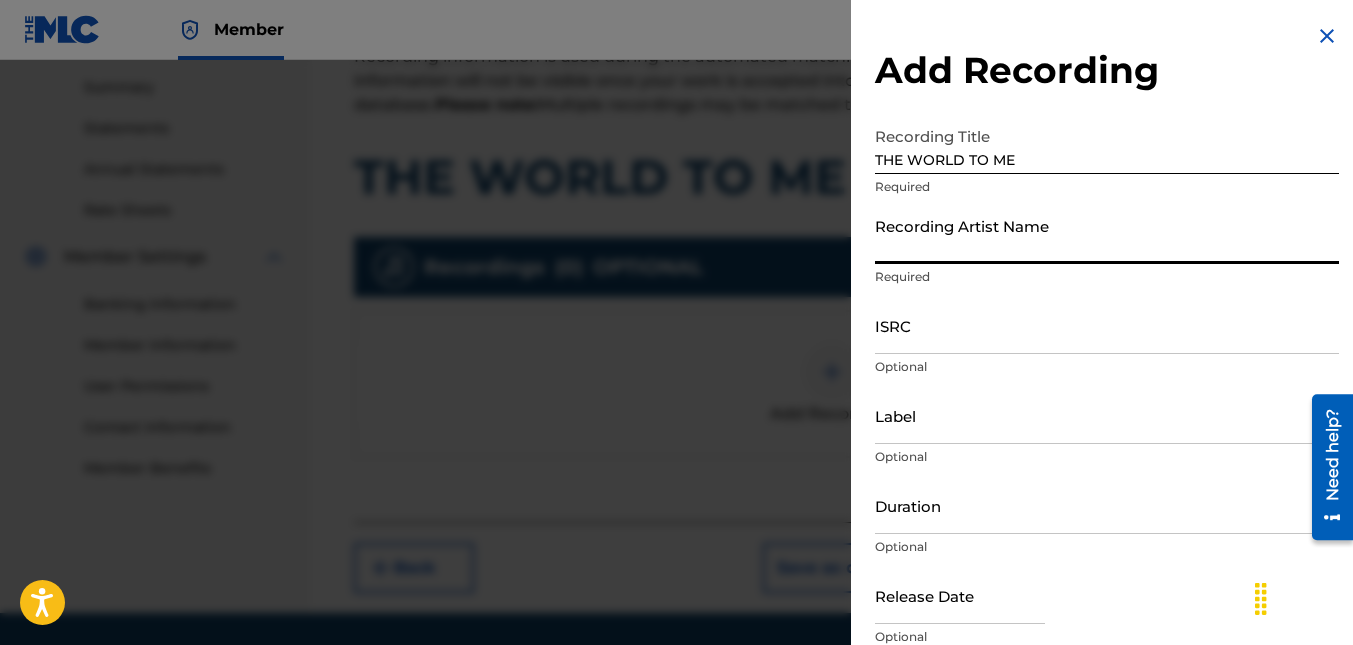 type on "Prod.[FIRST]" 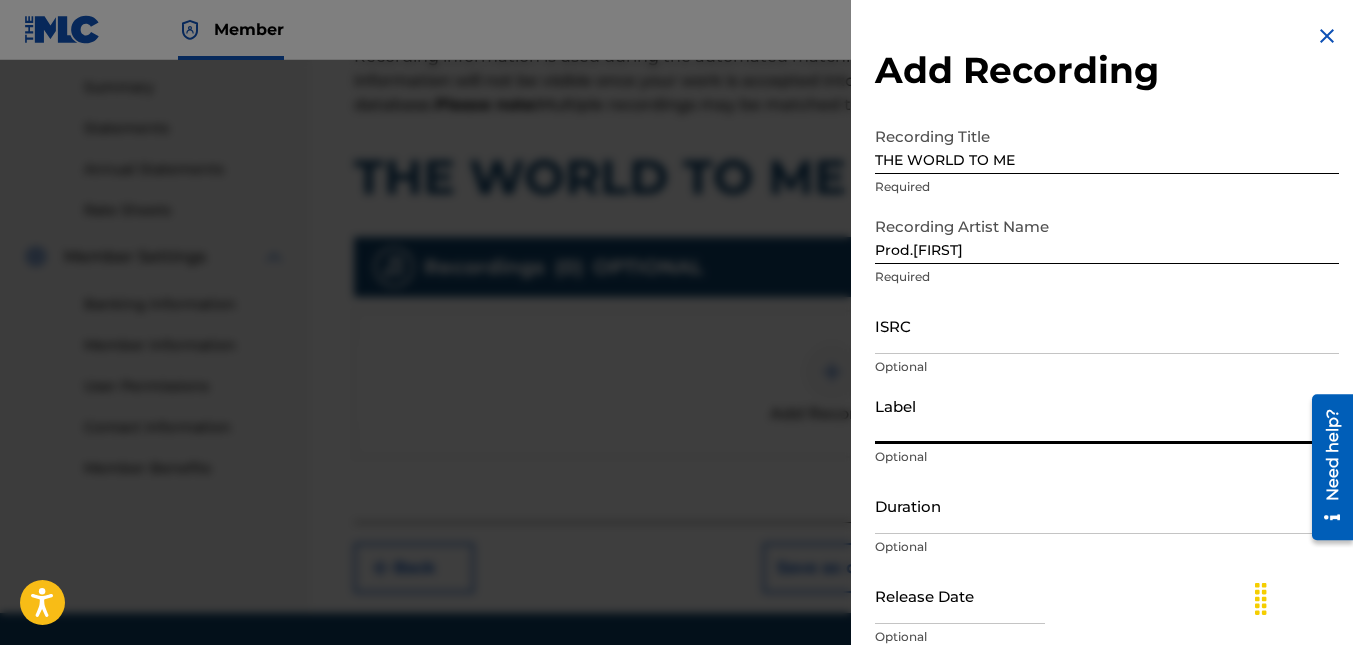 click on "Label" at bounding box center (1107, 415) 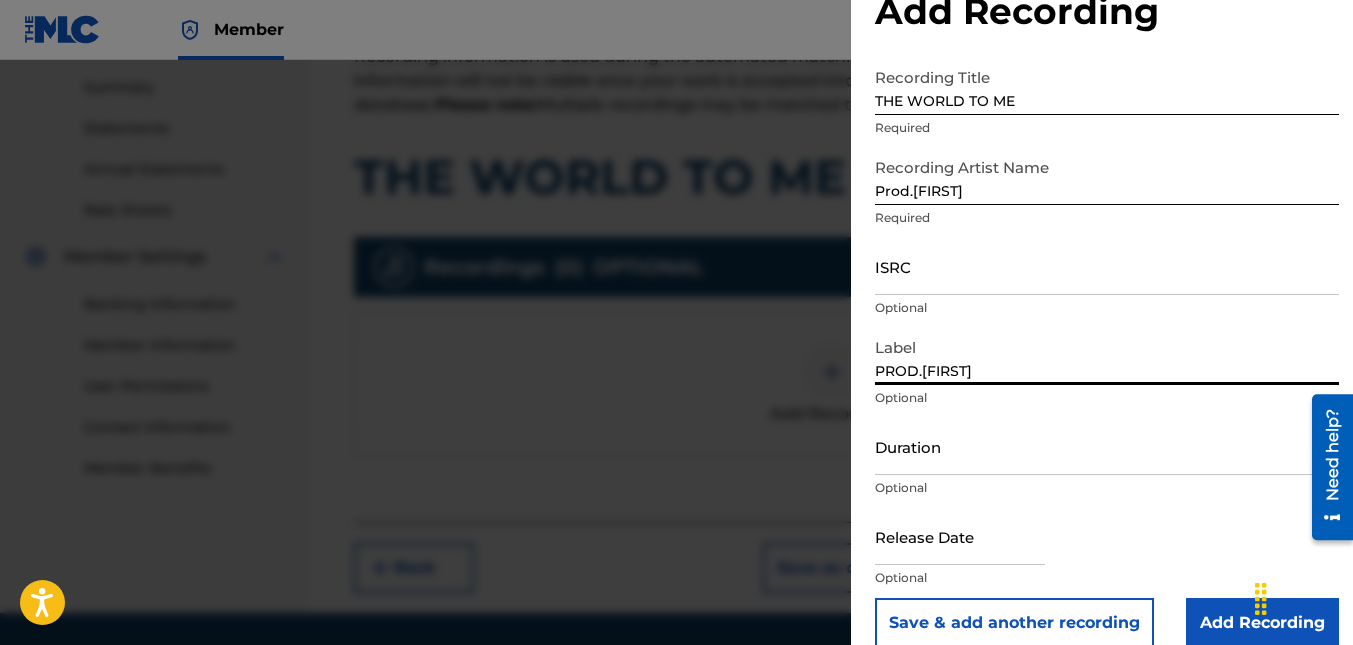 scroll, scrollTop: 86, scrollLeft: 0, axis: vertical 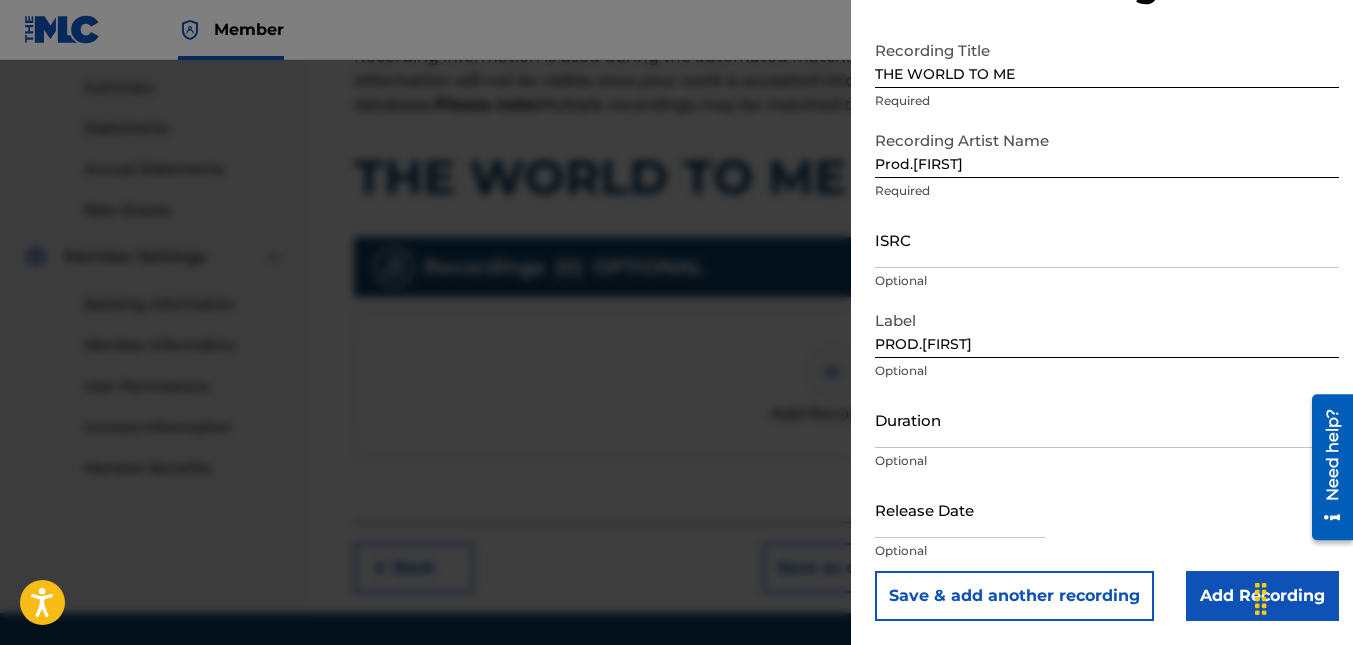 click on "Add Recording" at bounding box center (1262, 596) 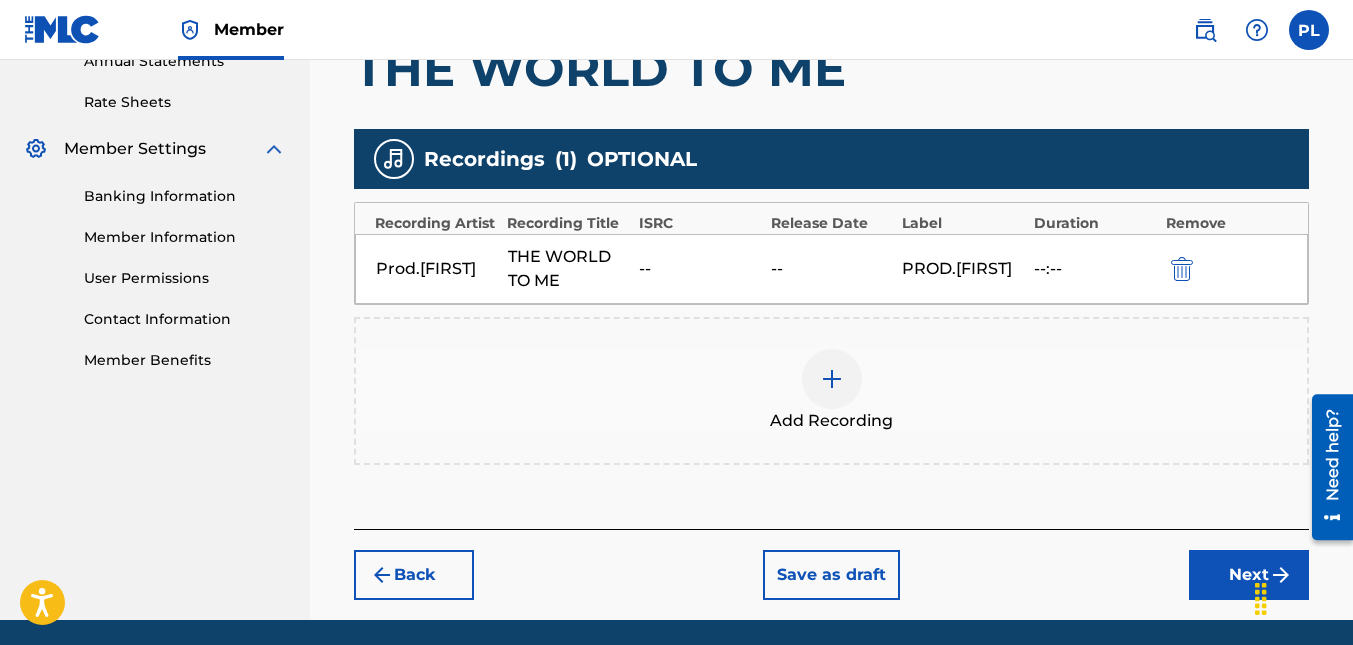 scroll, scrollTop: 569, scrollLeft: 0, axis: vertical 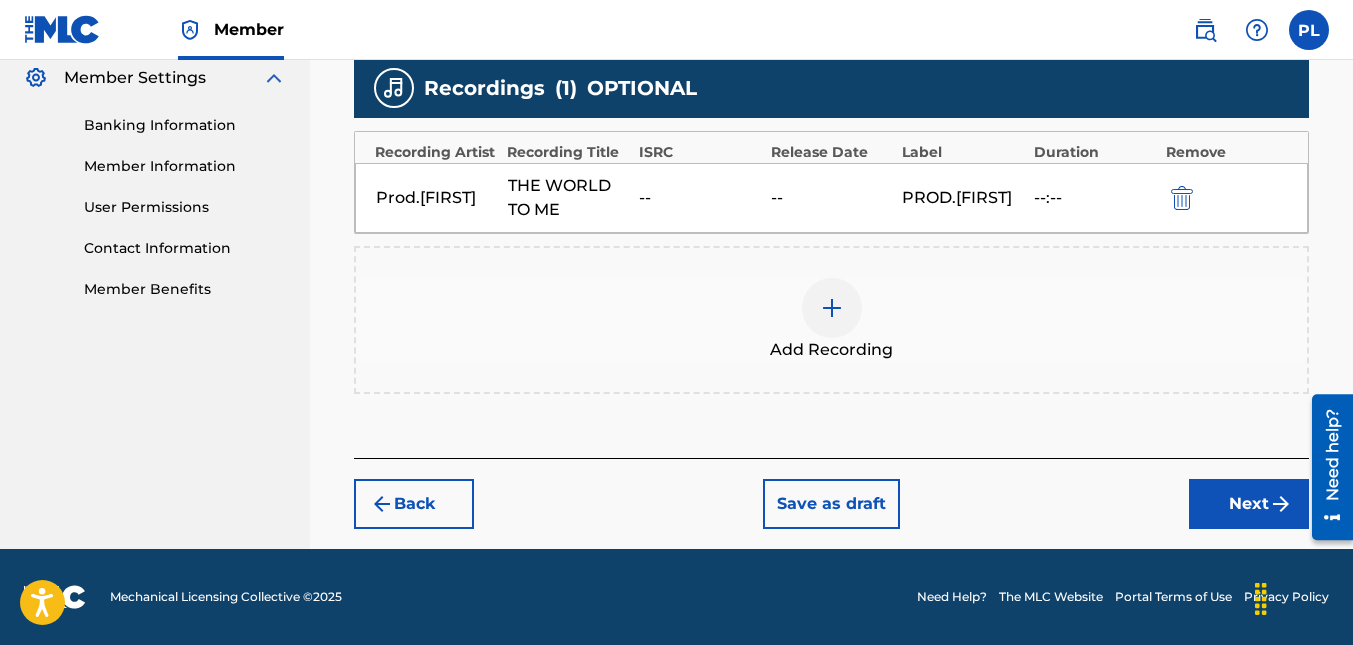 click on "Next" at bounding box center [1249, 504] 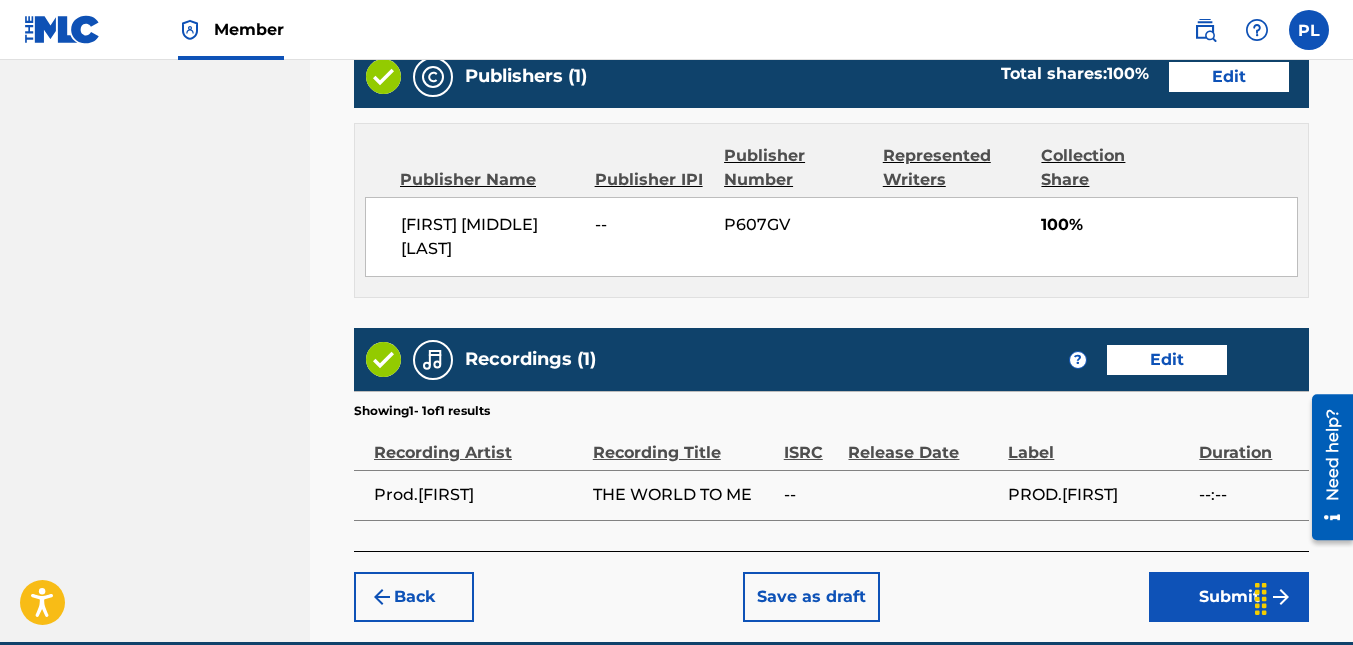 scroll, scrollTop: 1090, scrollLeft: 0, axis: vertical 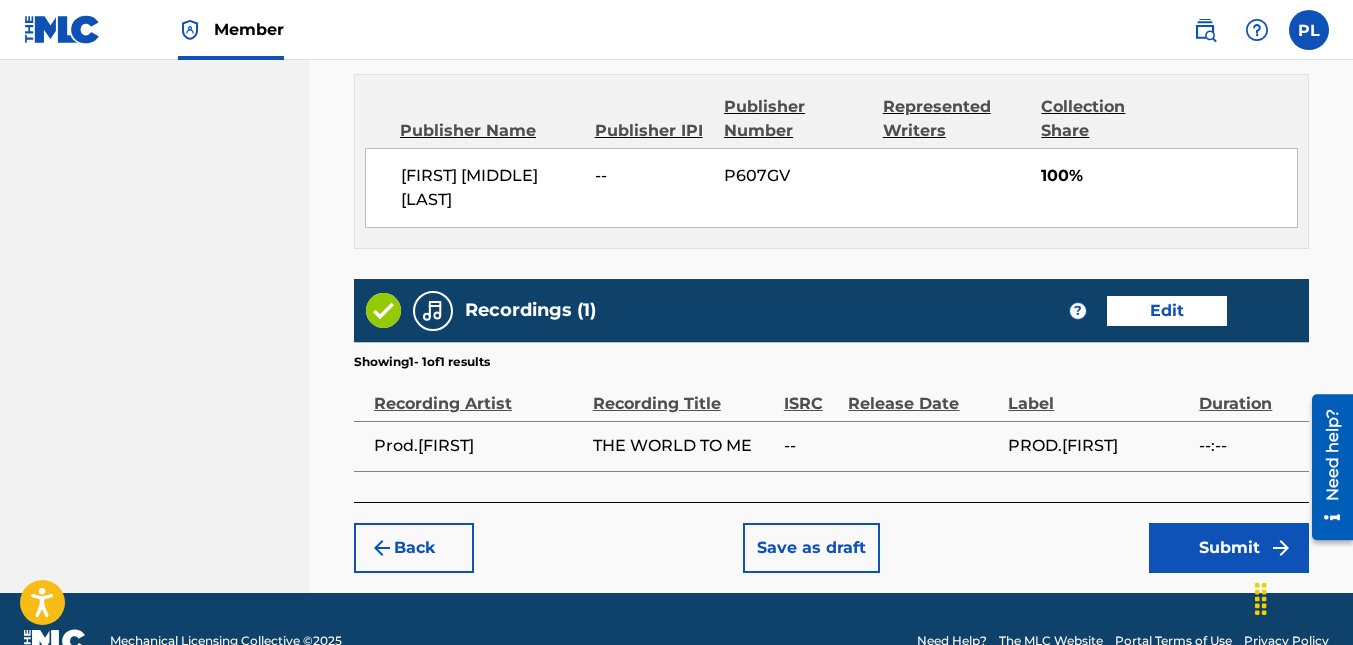 click on "Submit" at bounding box center [1229, 548] 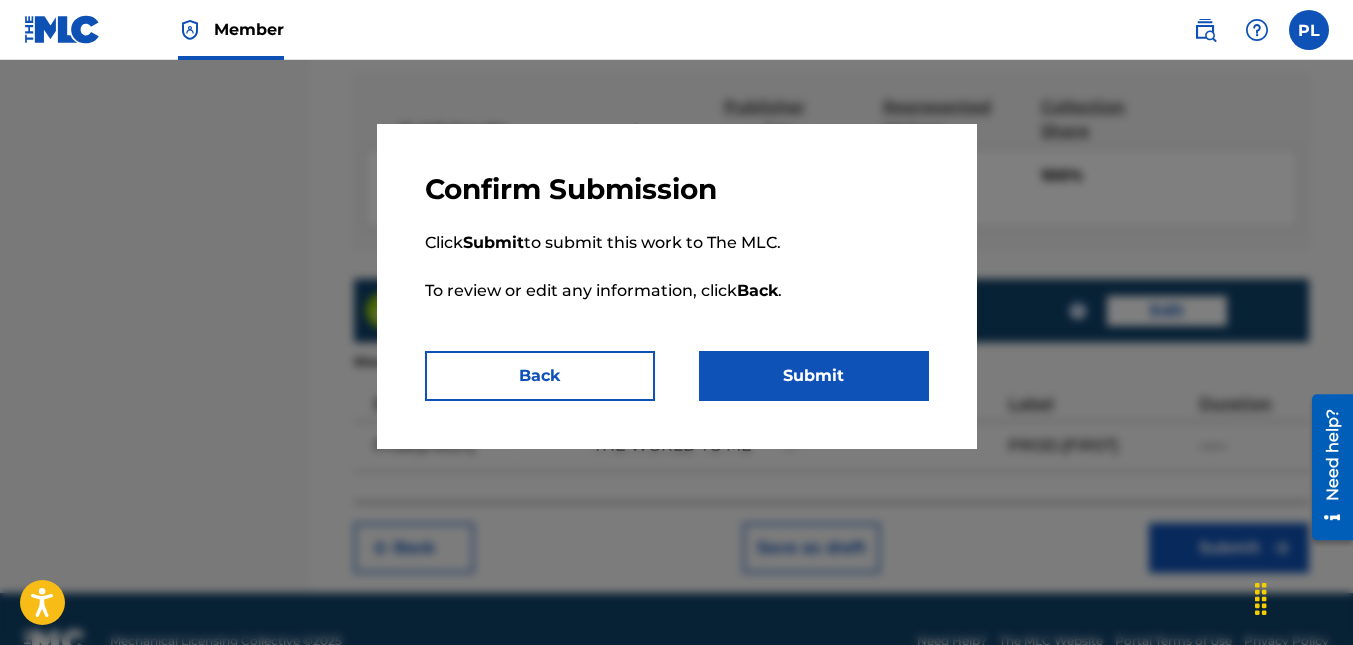 click on "Submit" at bounding box center (814, 376) 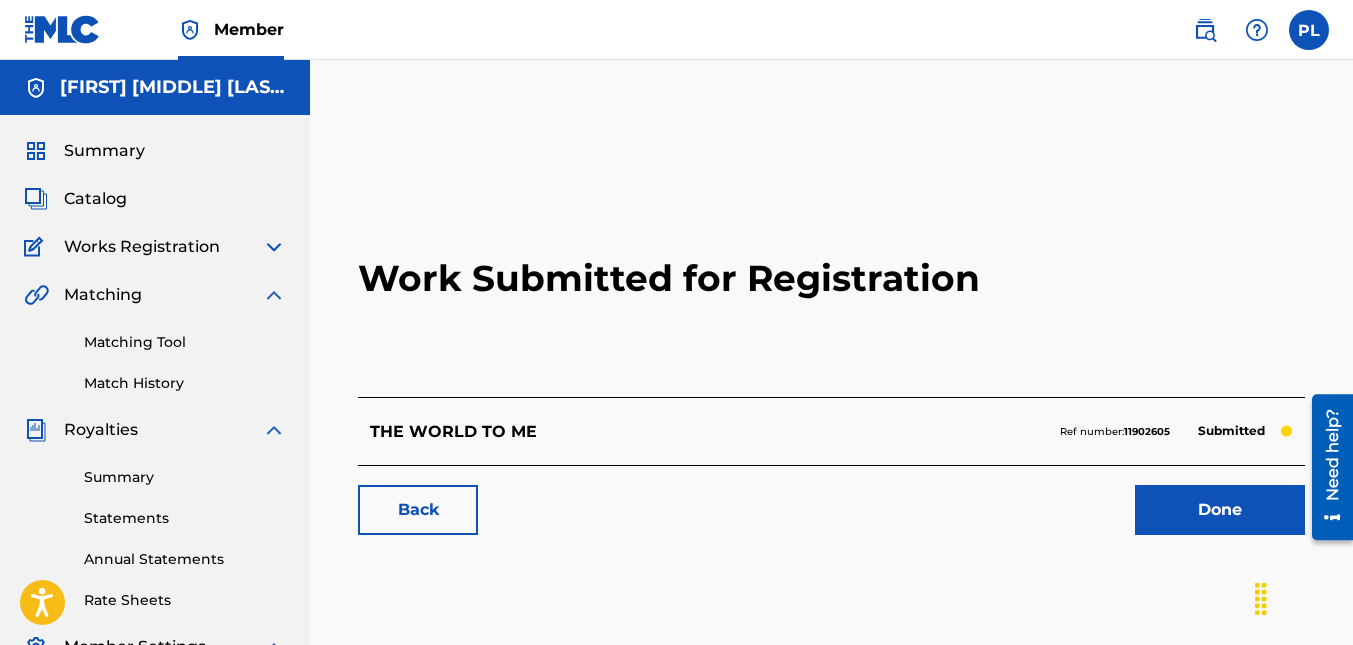 click at bounding box center (1309, 30) 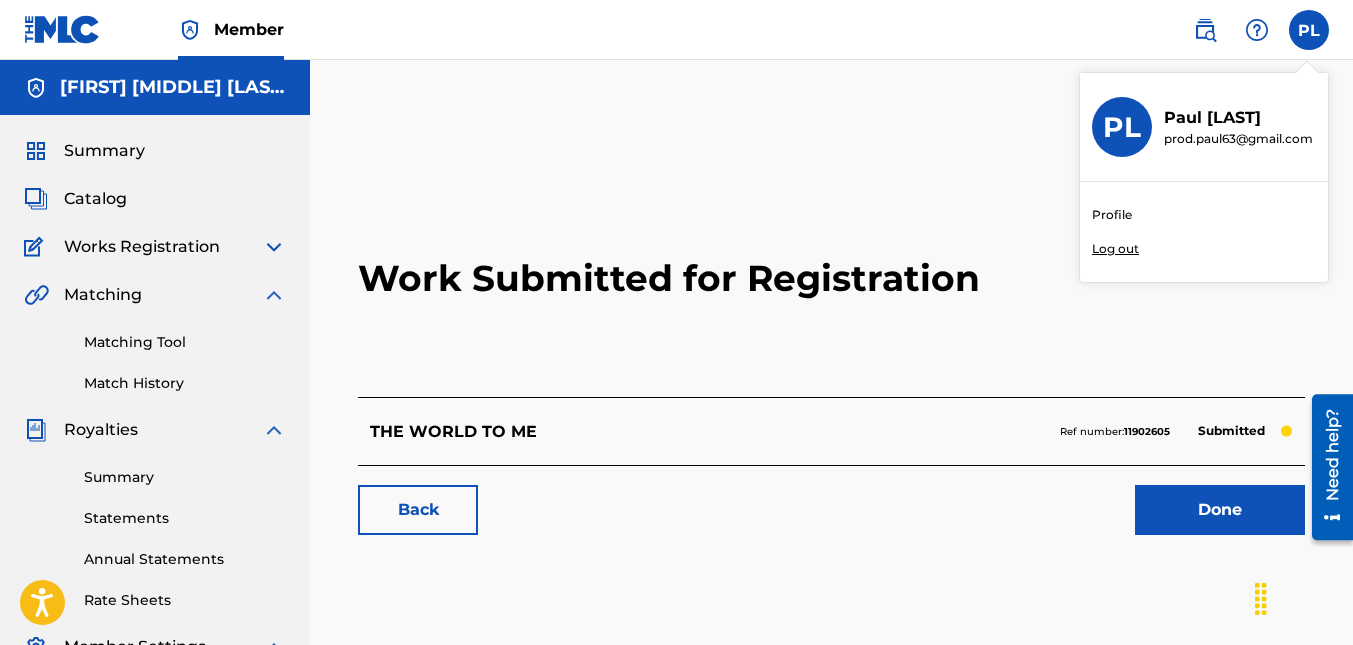 click on "Log out" at bounding box center (1115, 249) 